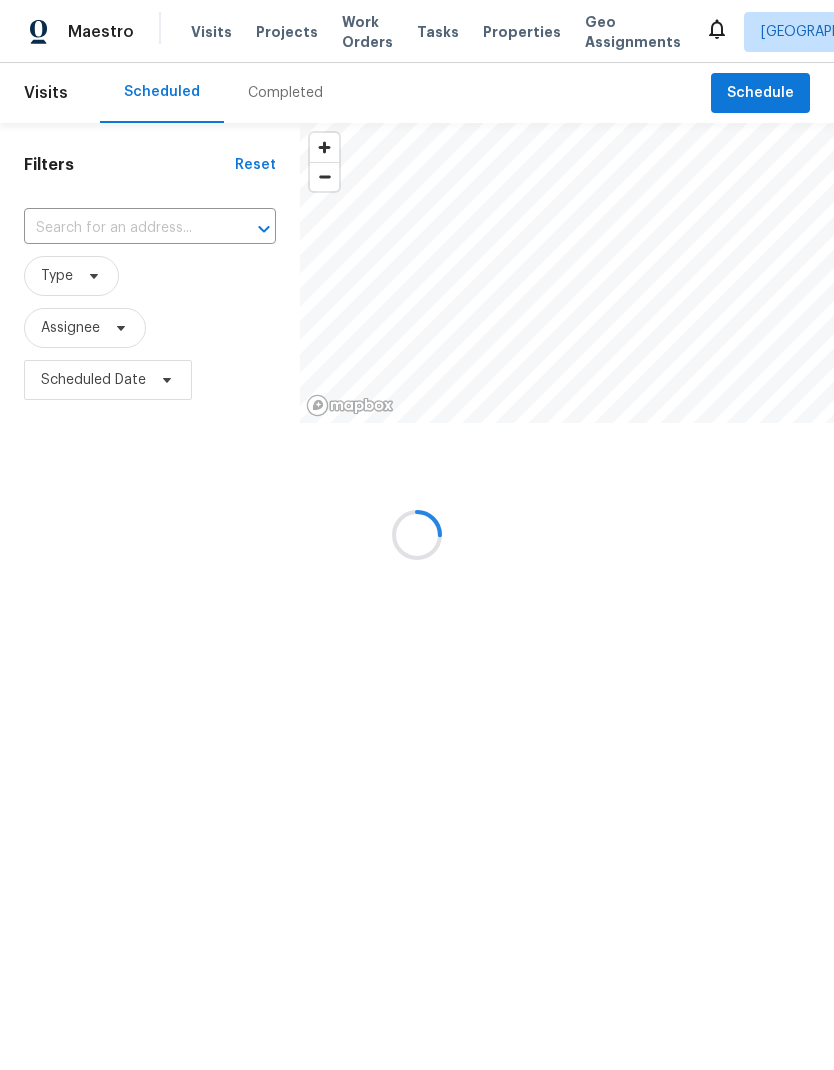 scroll, scrollTop: 0, scrollLeft: 0, axis: both 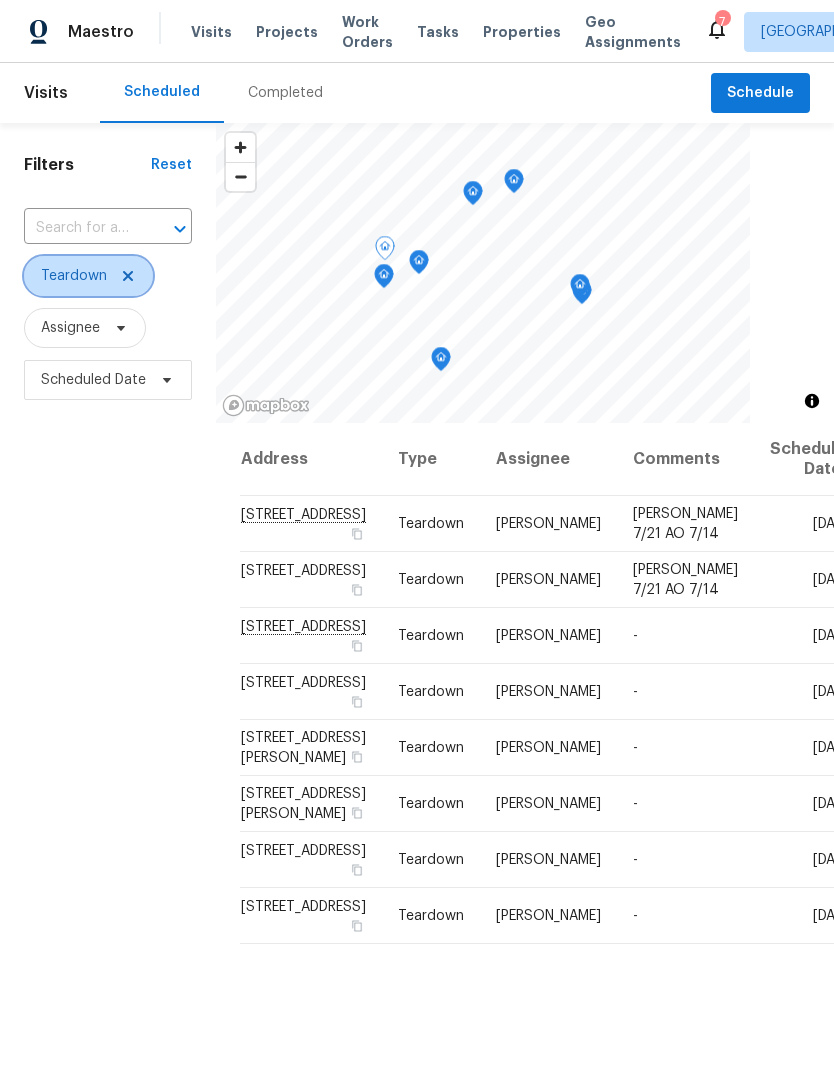 click 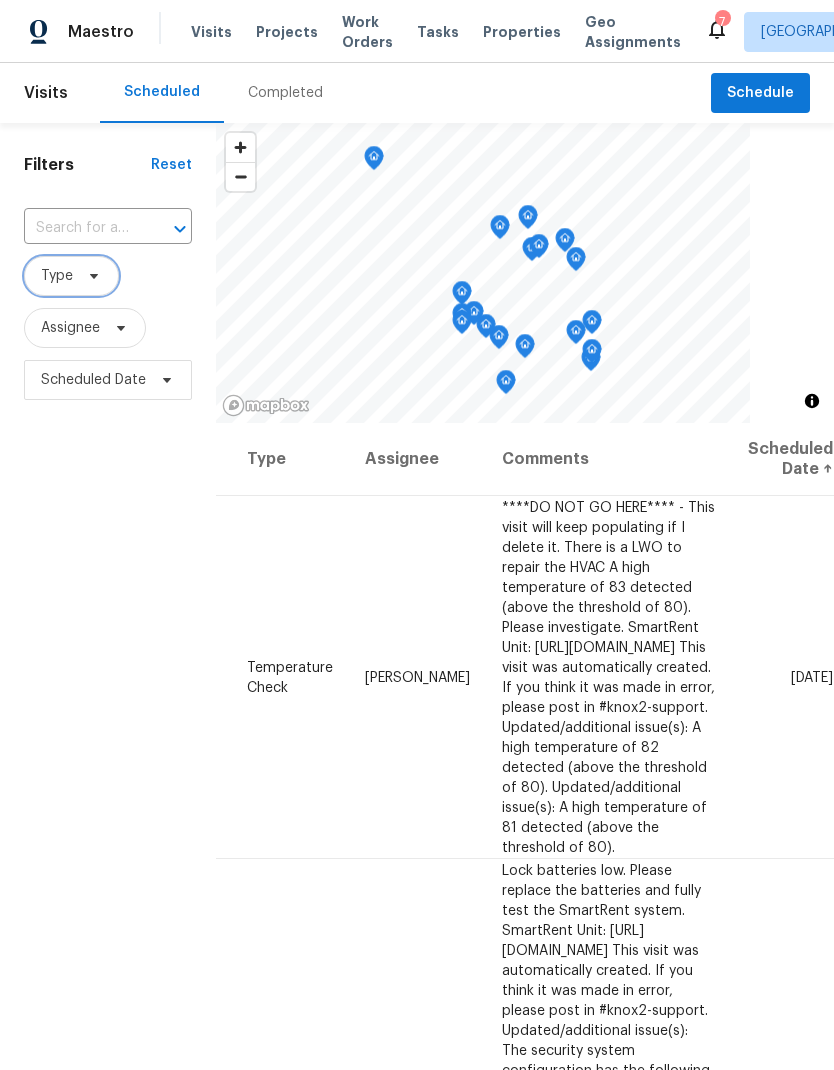 scroll, scrollTop: 0, scrollLeft: 205, axis: horizontal 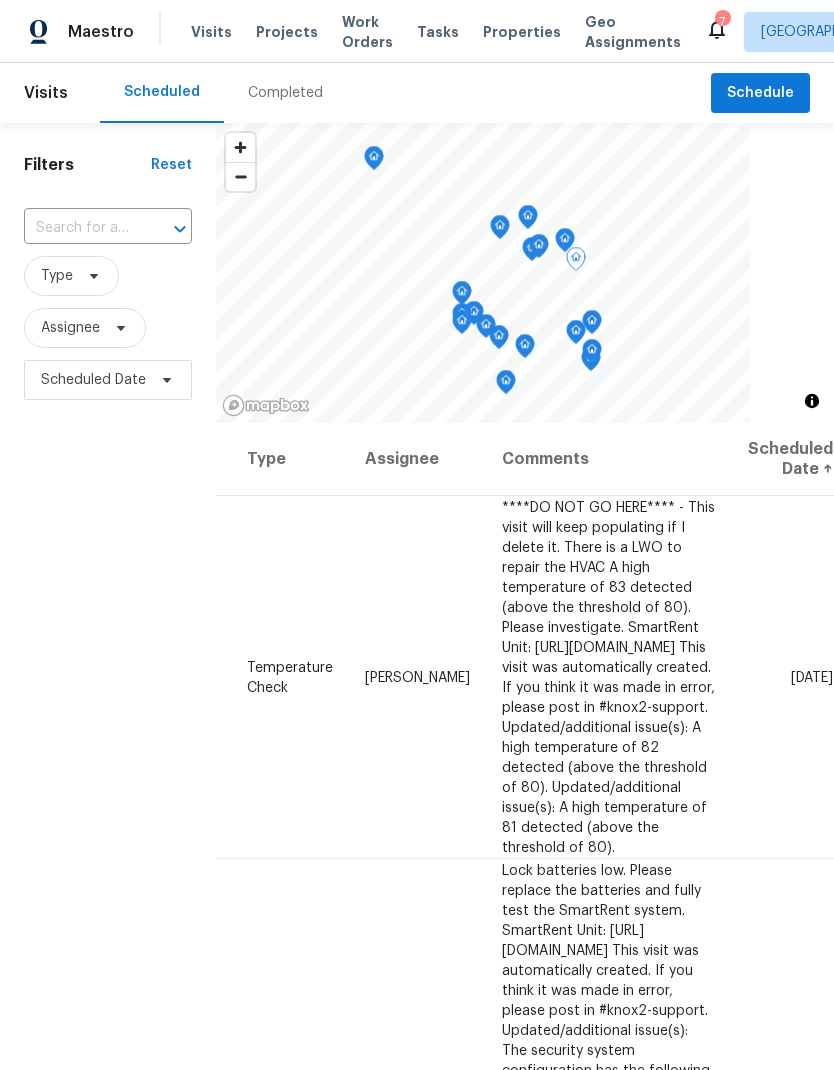 click 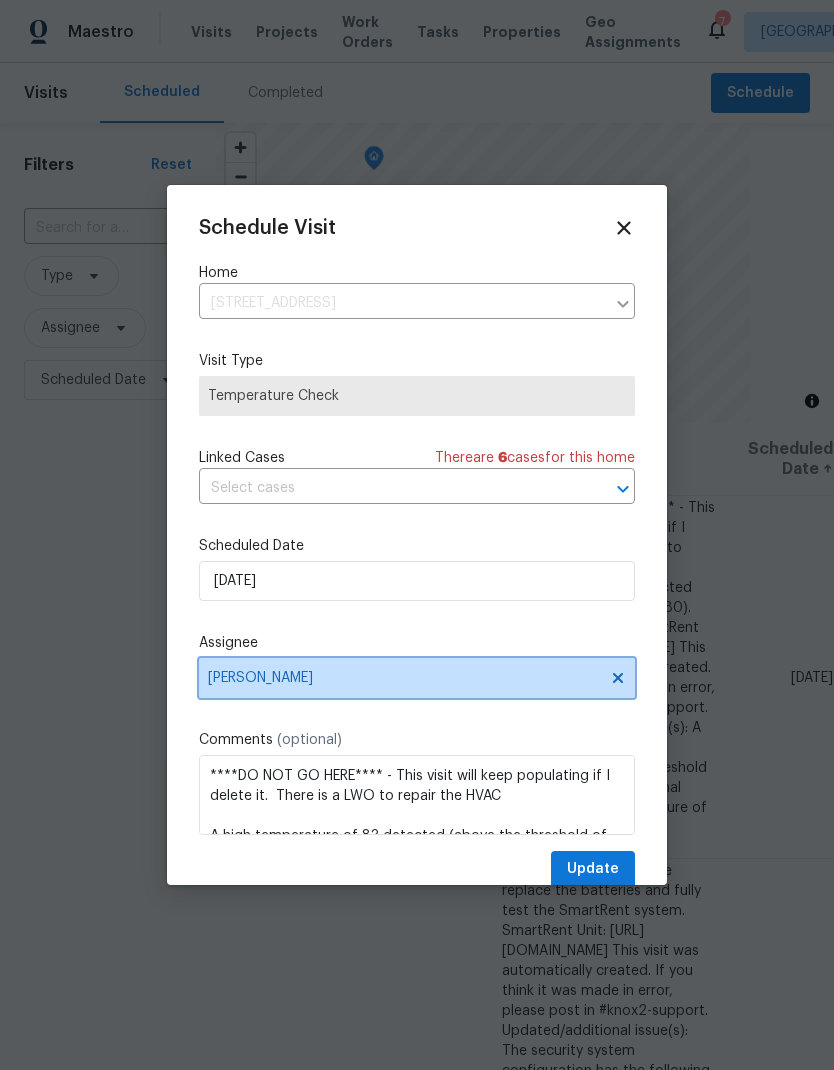 click 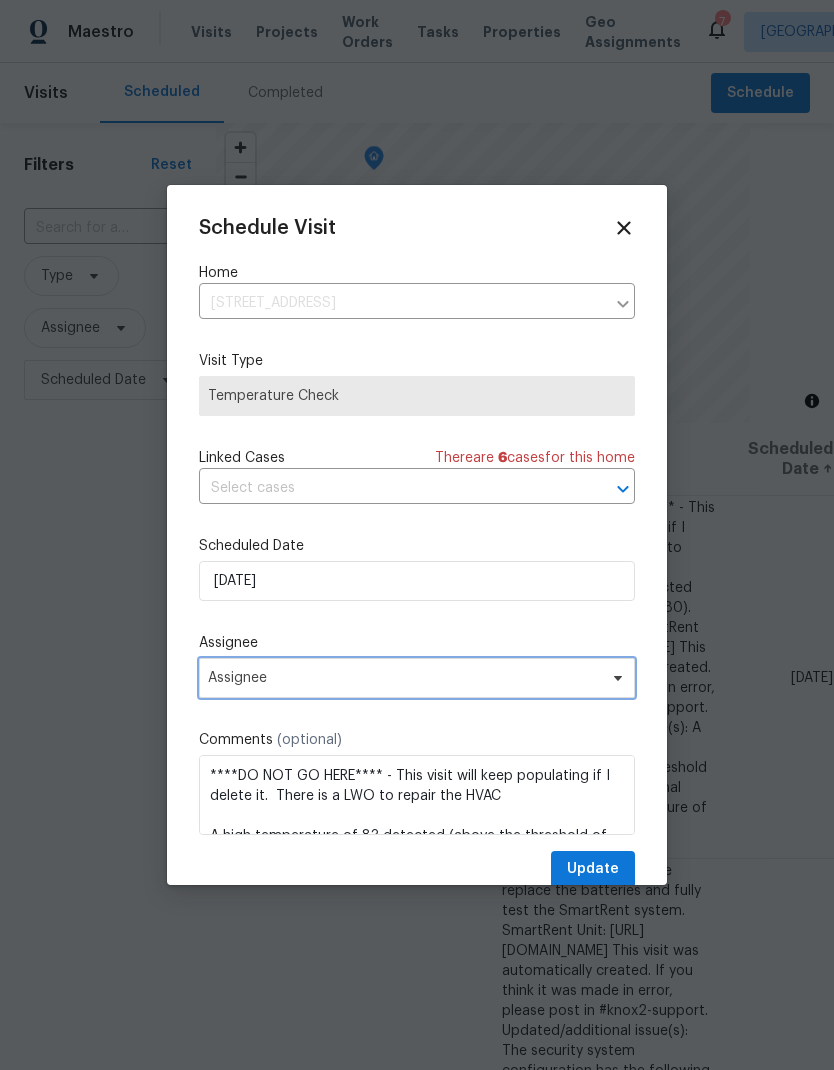 click on "Assignee" at bounding box center [417, 678] 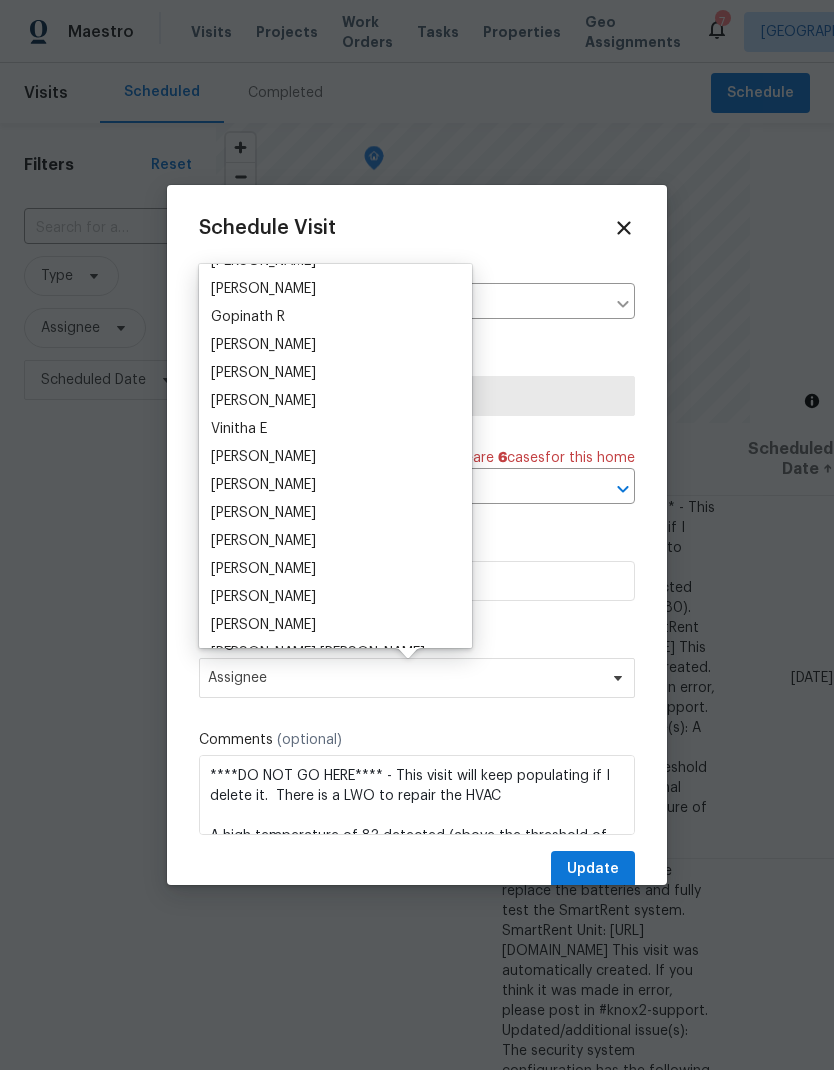 scroll, scrollTop: 122, scrollLeft: 0, axis: vertical 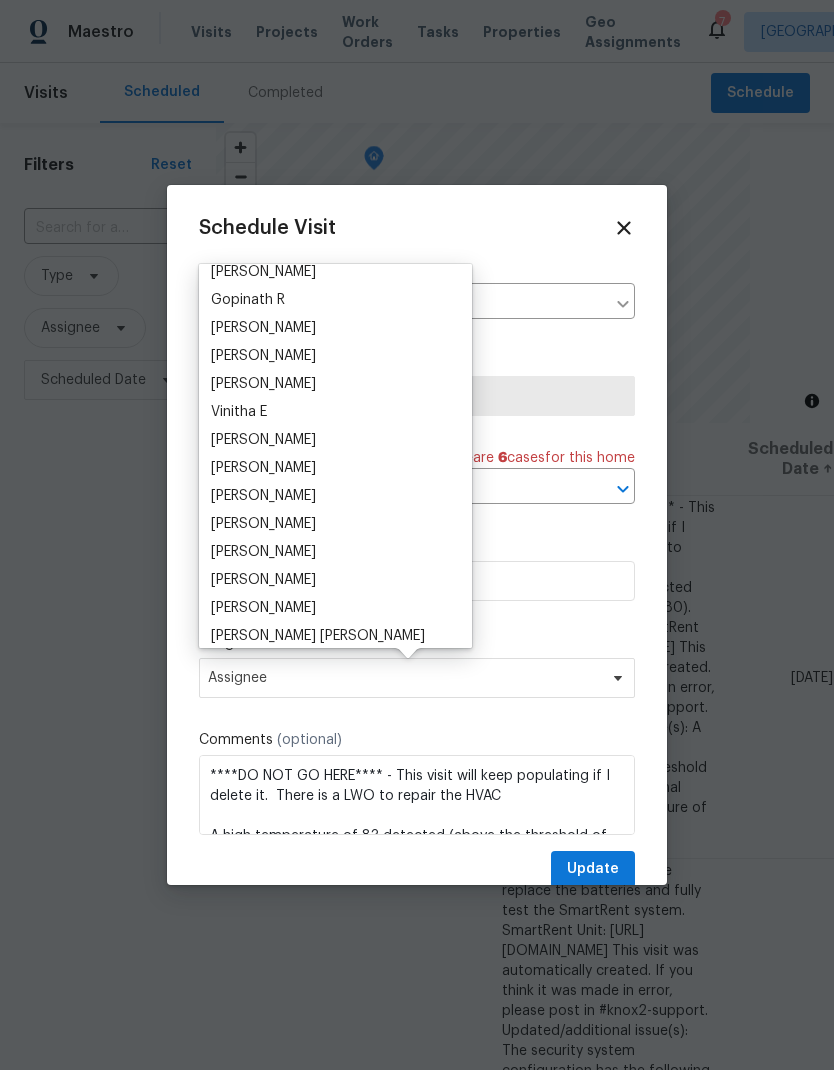 click on "[PERSON_NAME]" at bounding box center (263, 552) 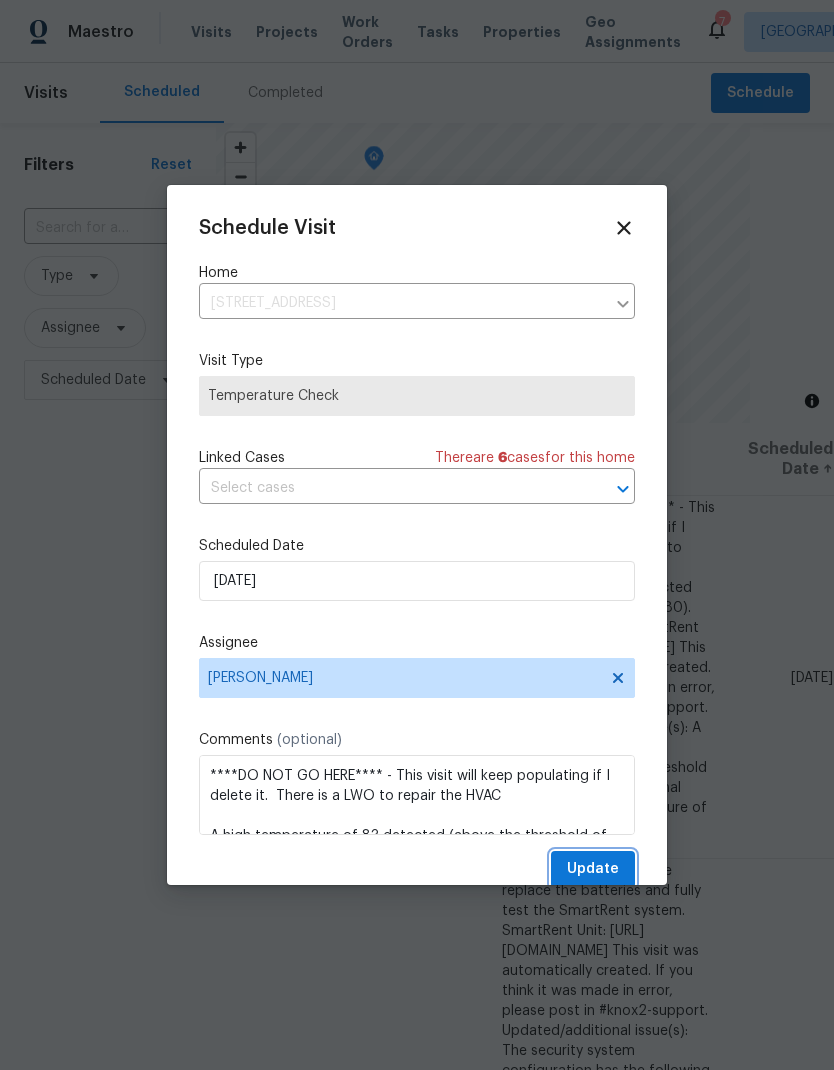 click on "Update" at bounding box center (593, 869) 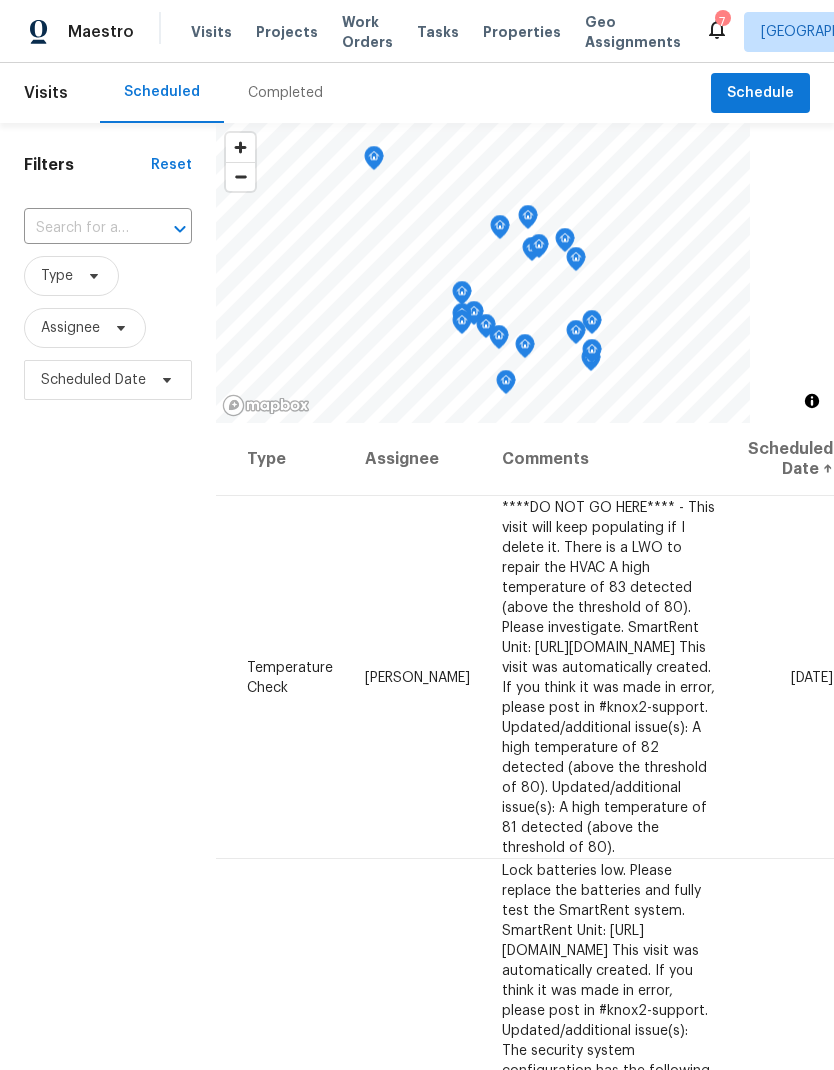 scroll, scrollTop: 0, scrollLeft: 205, axis: horizontal 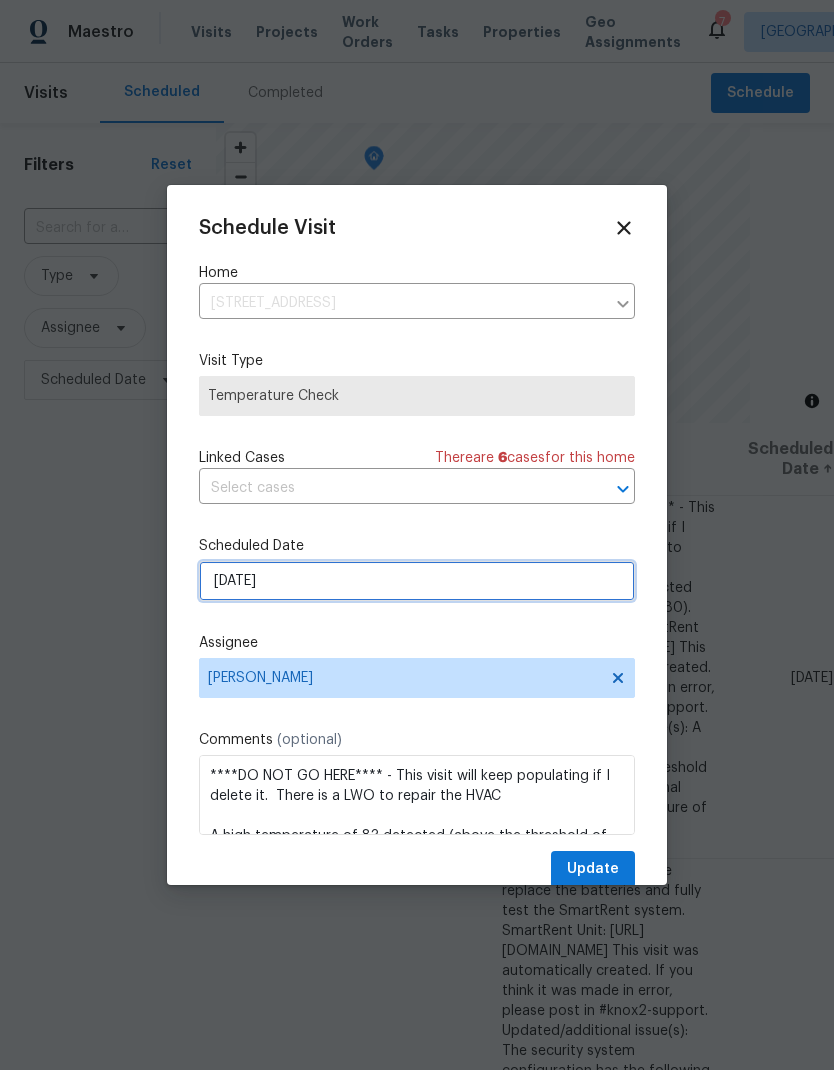 click on "7/17/2025" at bounding box center (417, 581) 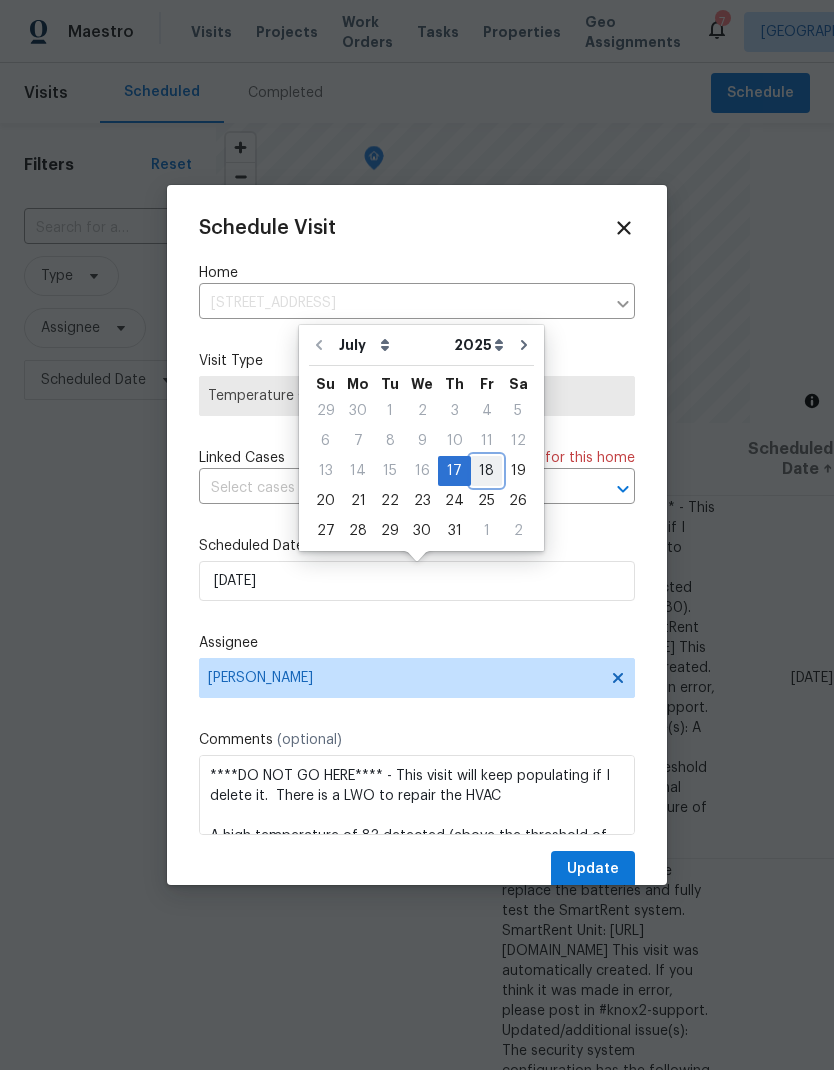 click on "18" at bounding box center (486, 471) 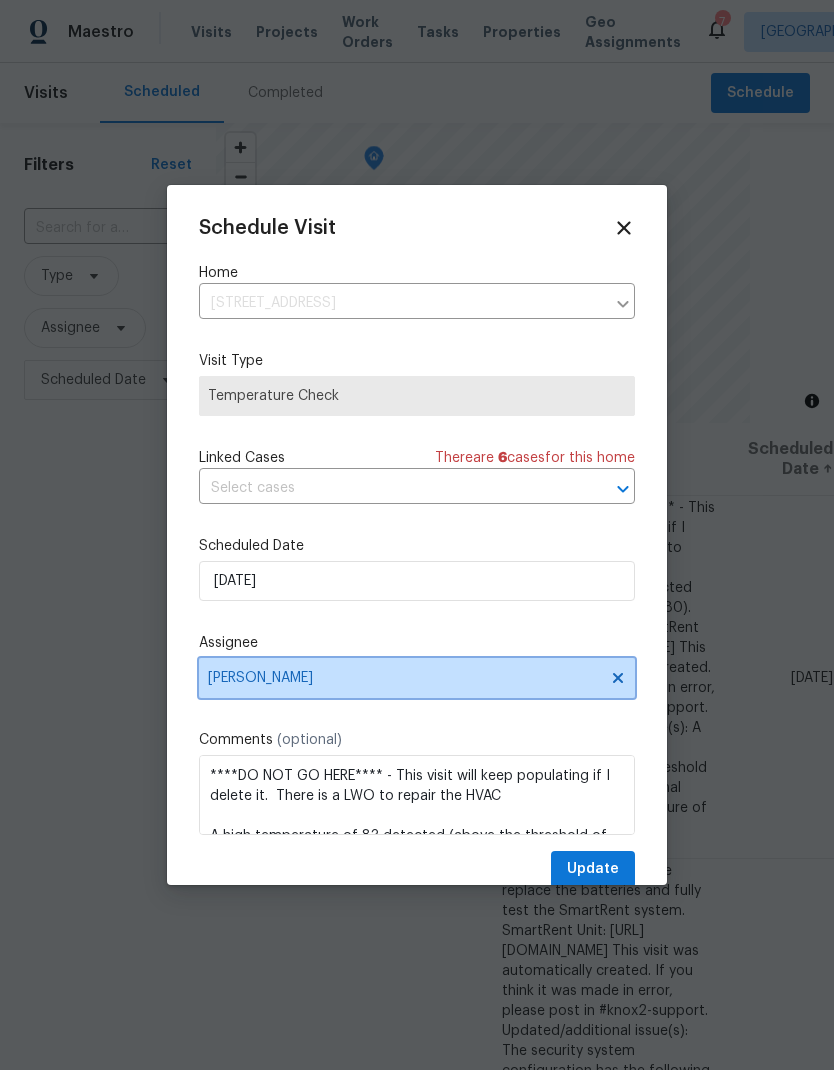 click on "[PERSON_NAME]" at bounding box center [417, 678] 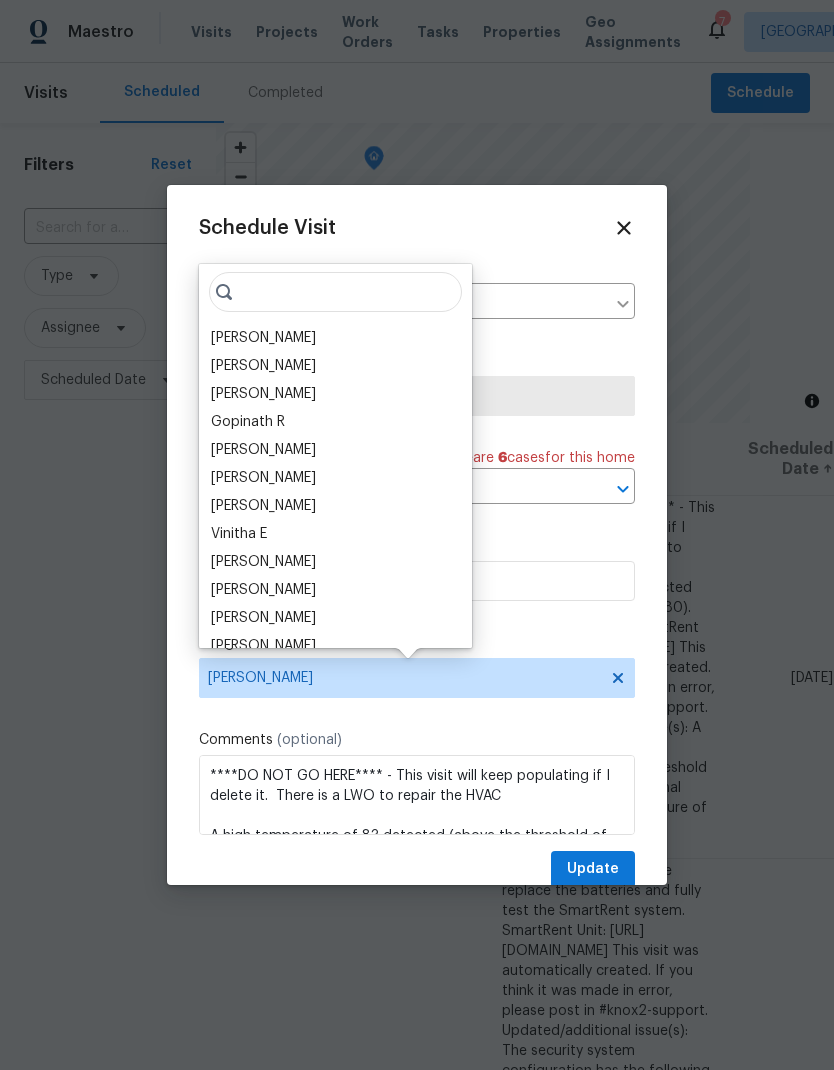 click on "[PERSON_NAME]" at bounding box center (335, 562) 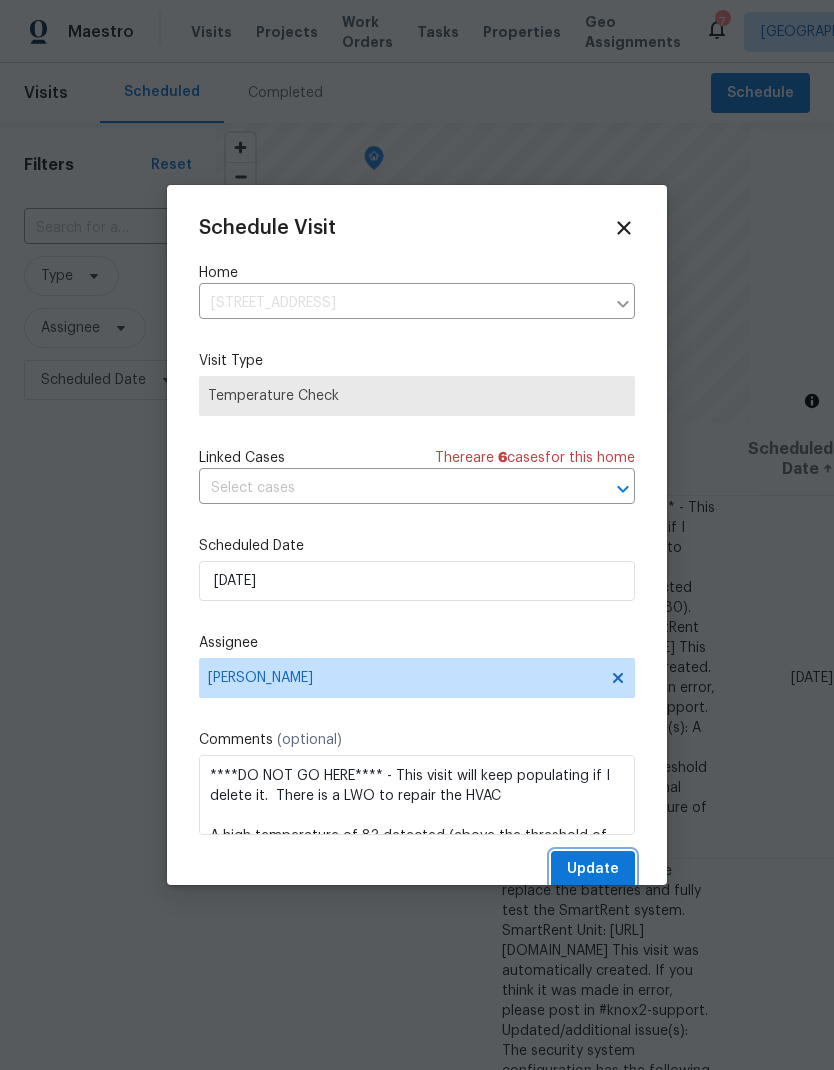 click on "Update" at bounding box center (593, 869) 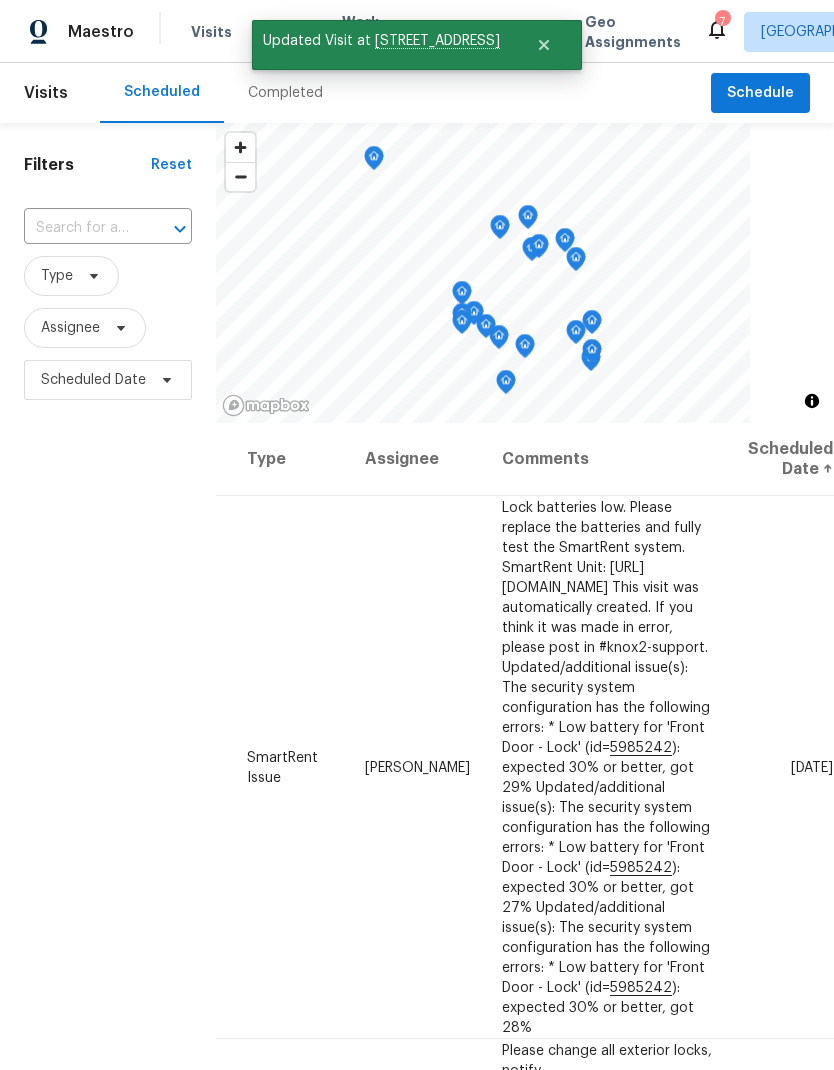 scroll, scrollTop: 0, scrollLeft: 205, axis: horizontal 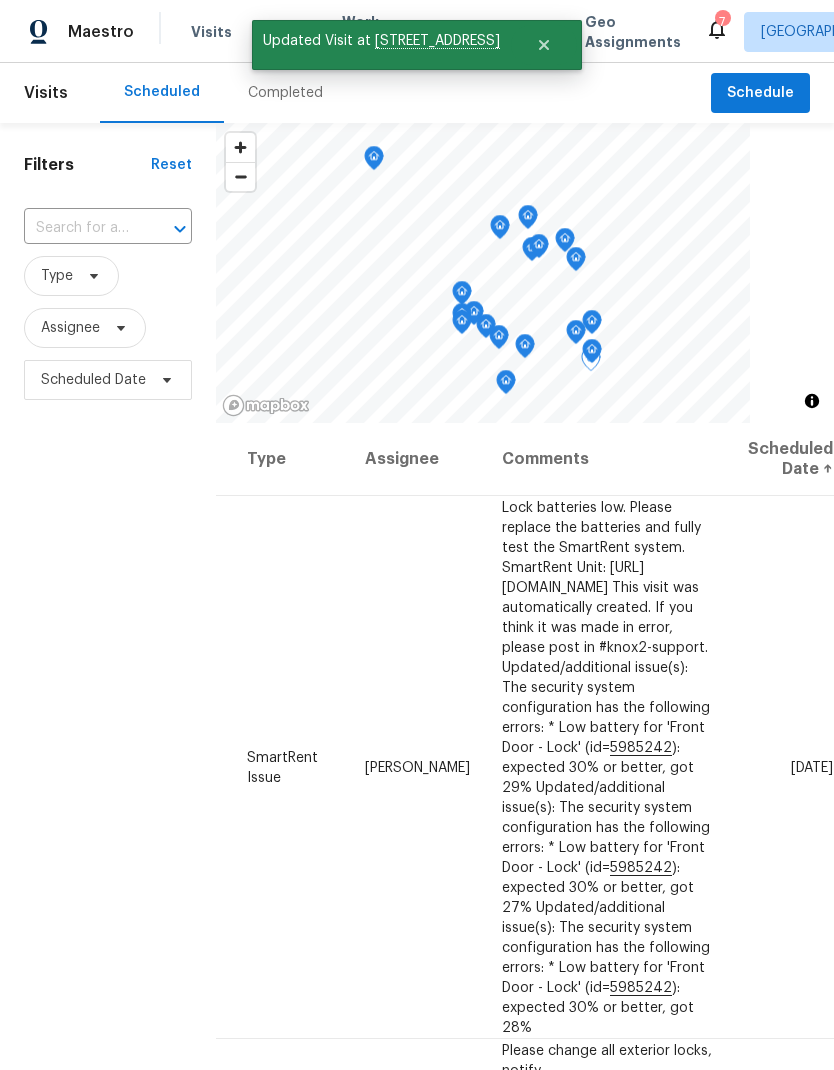 click 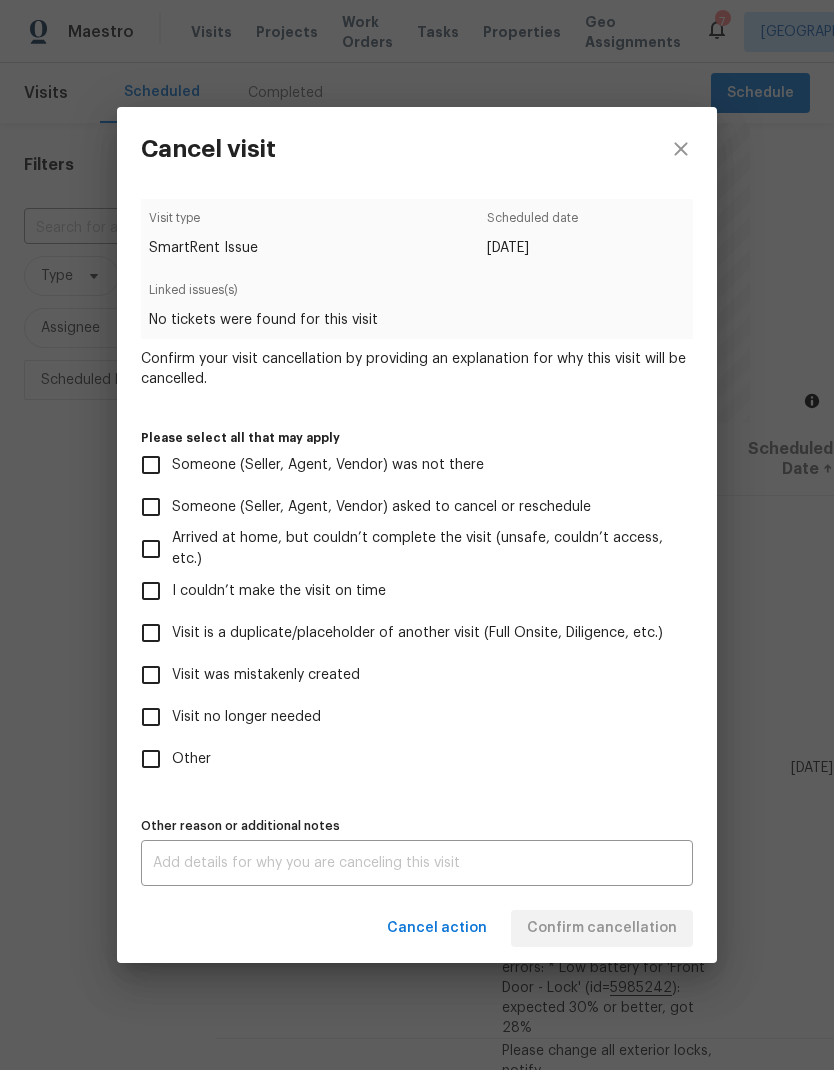 click on "Cancel visit Visit type SmartRent Issue Scheduled date 7/17/2025 Linked issues(s) No tickets were found for this visit Confirm your visit cancellation by providing an explanation for why this visit will be cancelled. Please select all that may apply Someone (Seller, Agent, Vendor) was not there Someone (Seller, Agent, Vendor) asked to cancel or reschedule Arrived at home, but couldn’t complete the visit (unsafe, couldn’t access, etc.) I couldn’t make the visit on time Visit is a duplicate/placeholder of another visit (Full Onsite, Diligence, etc.) Visit was mistakenly created Visit no longer needed Other Other reason or additional notes x Other reason or additional notes Cancel action Confirm cancellation" at bounding box center [417, 535] 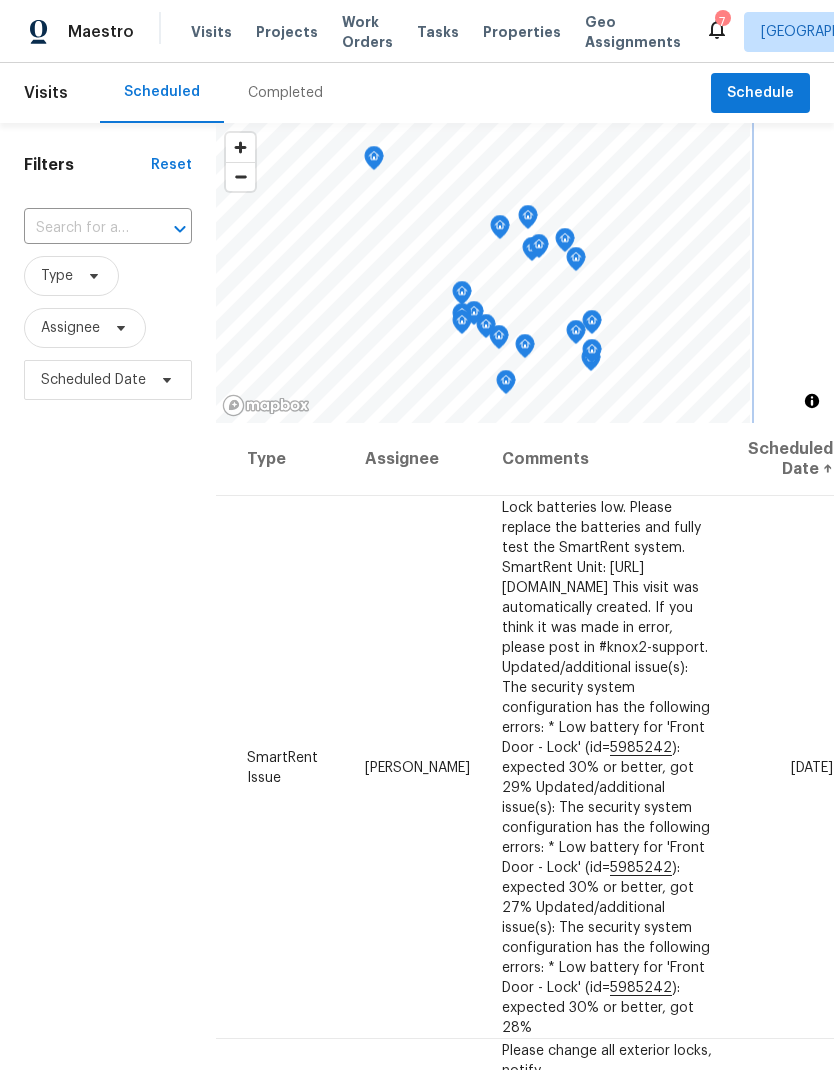 scroll, scrollTop: 0, scrollLeft: 205, axis: horizontal 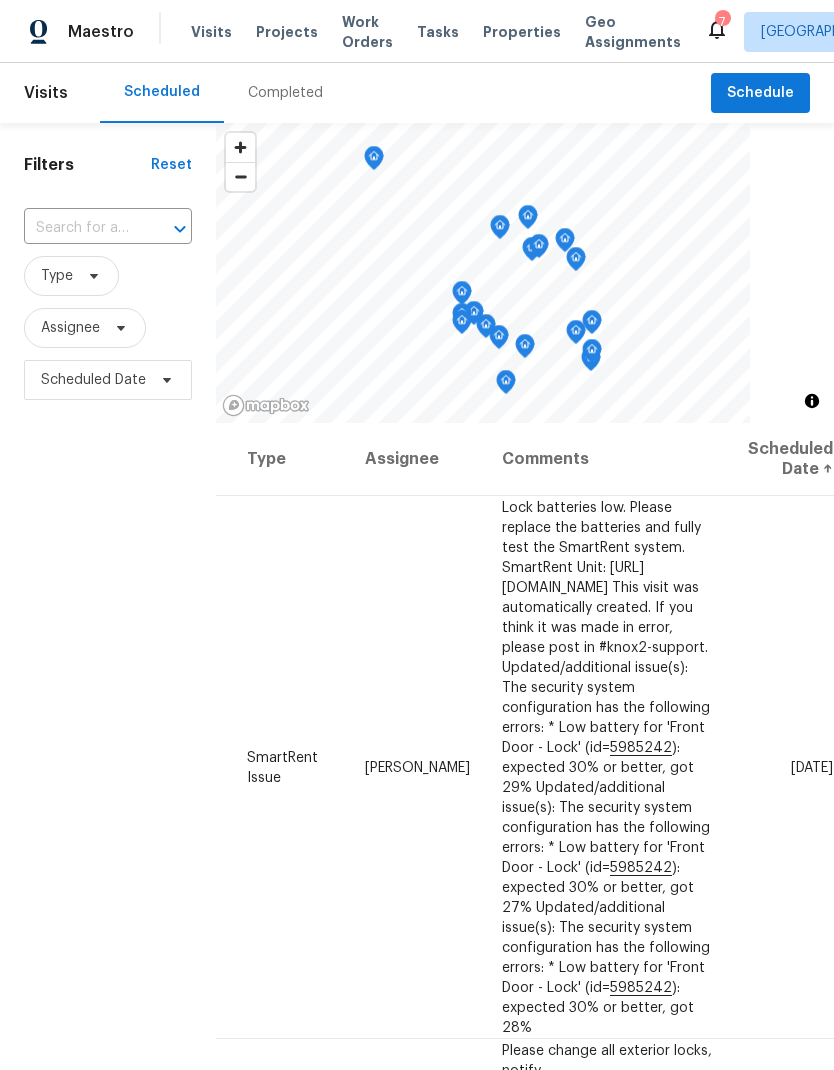 click 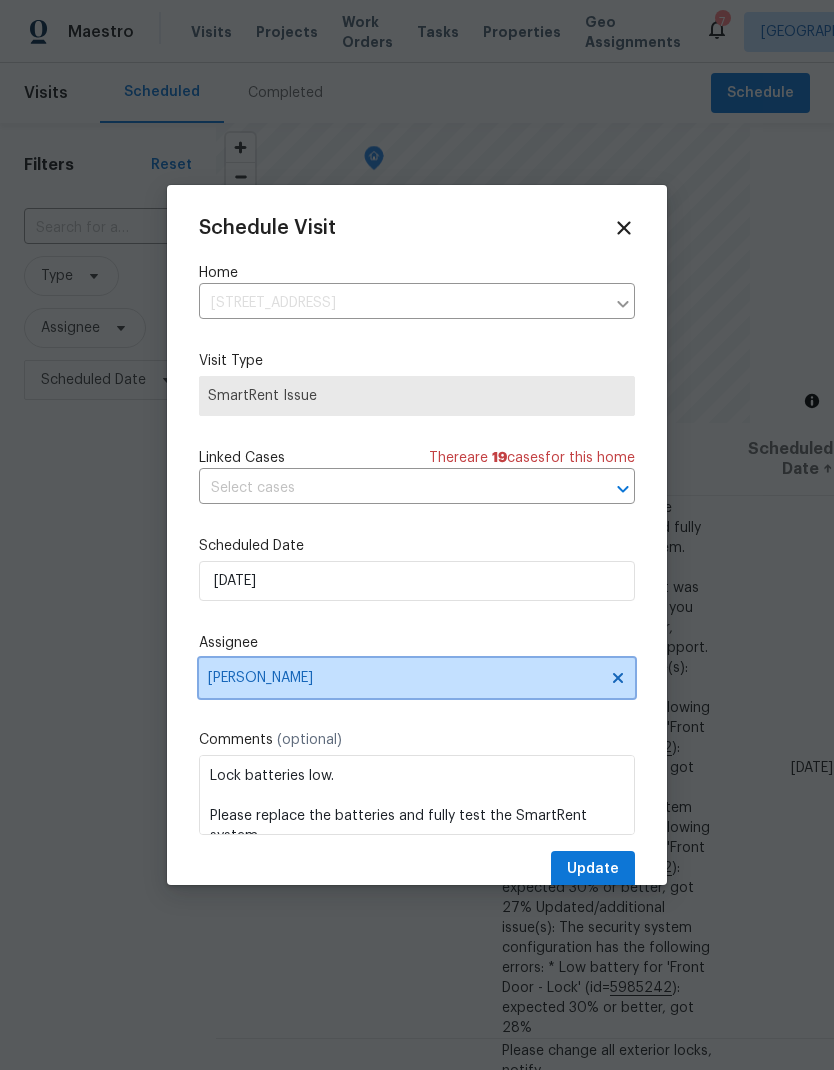 click on "[PERSON_NAME]" at bounding box center (404, 678) 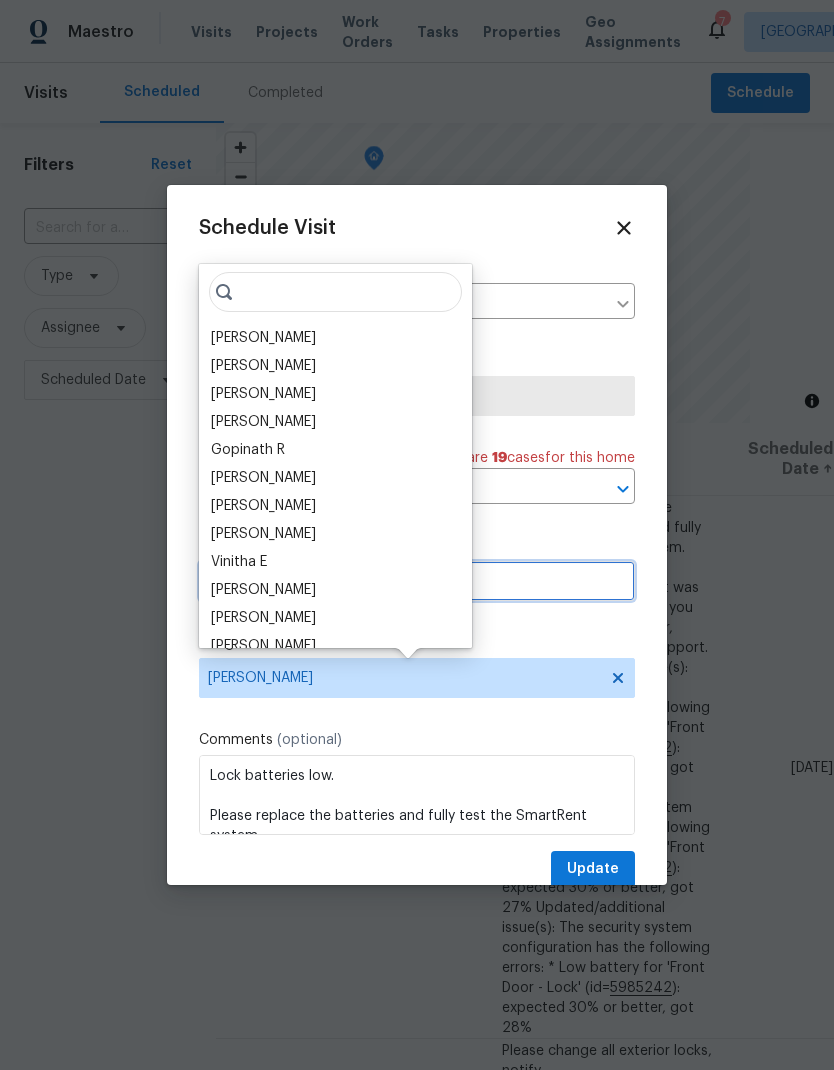 click on "7/17/2025" at bounding box center (417, 581) 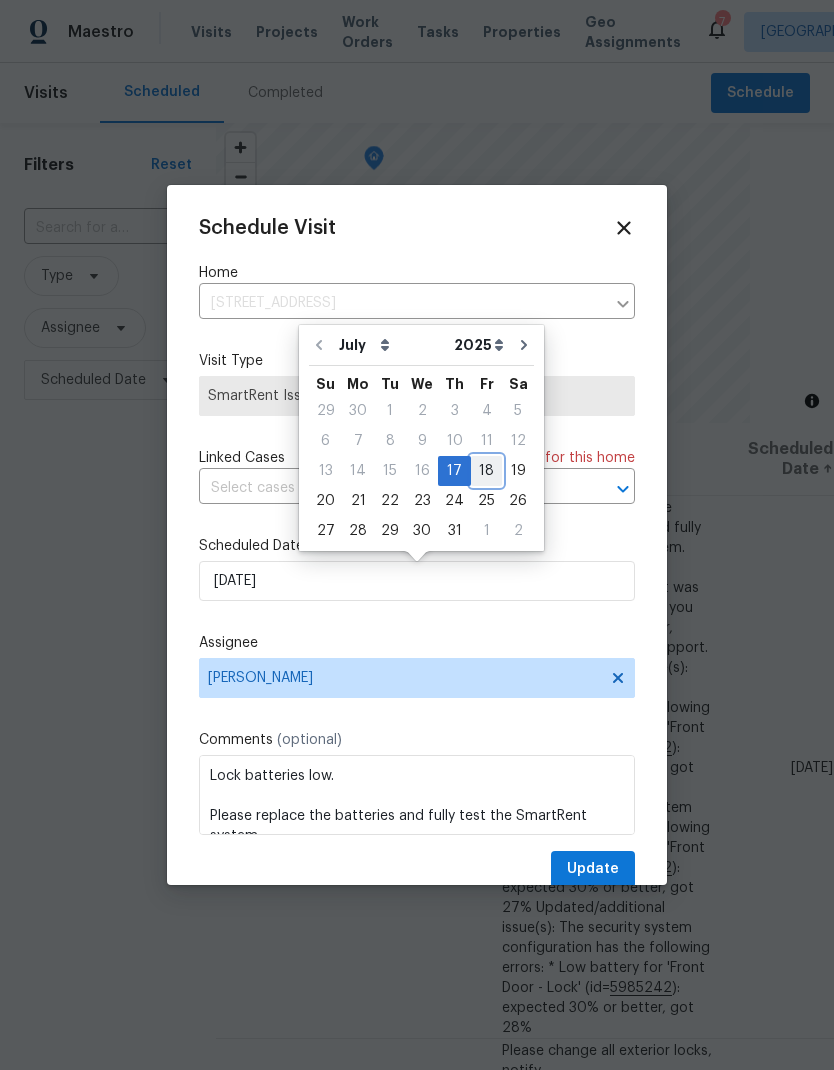 click on "18" at bounding box center [486, 471] 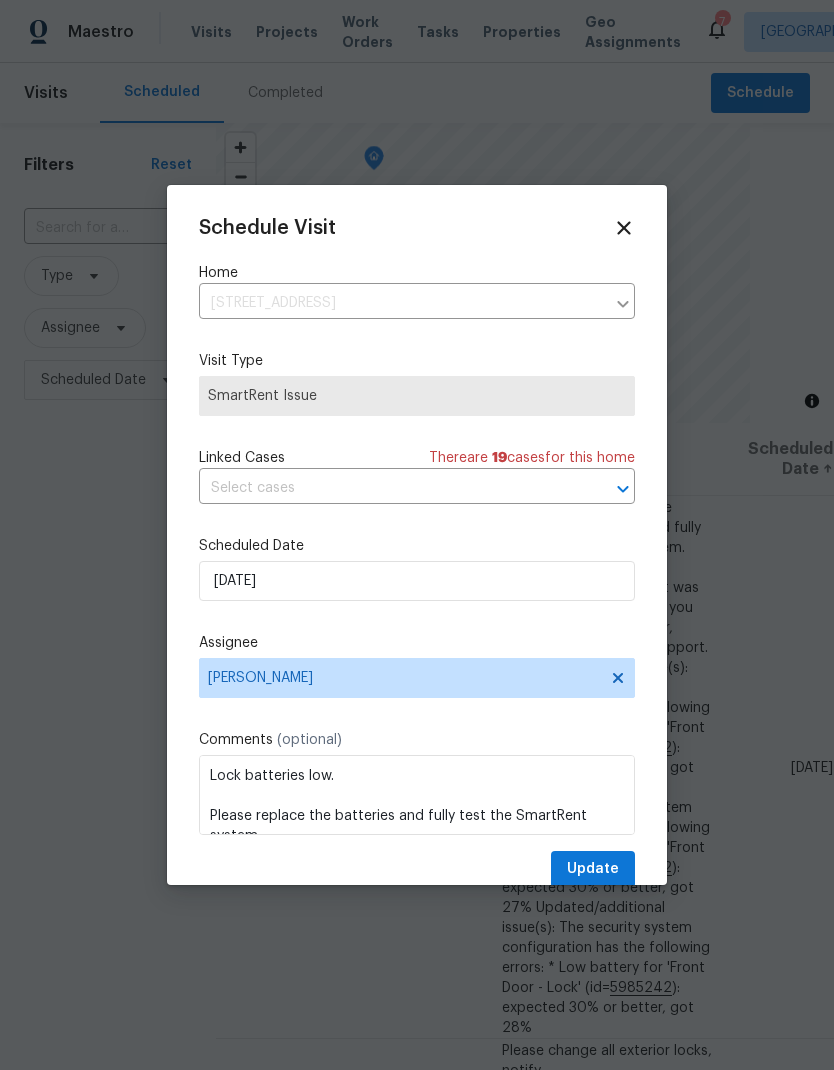 type on "[DATE]" 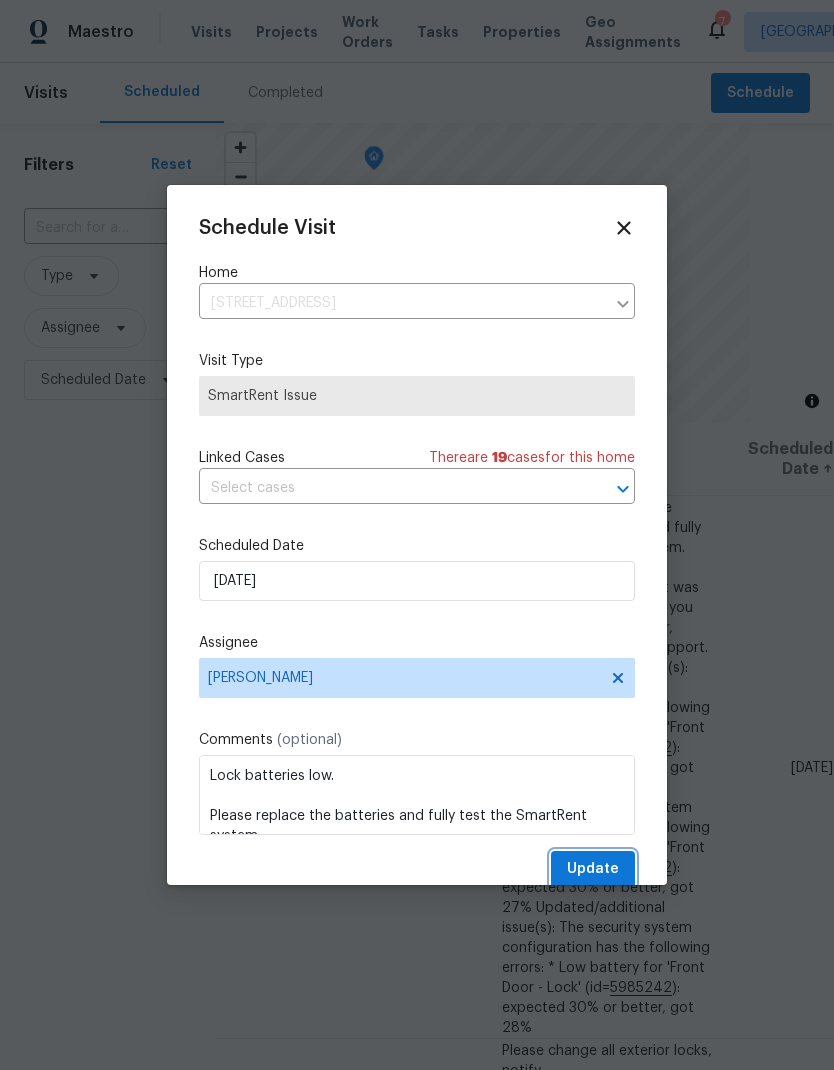 click on "Update" at bounding box center (593, 869) 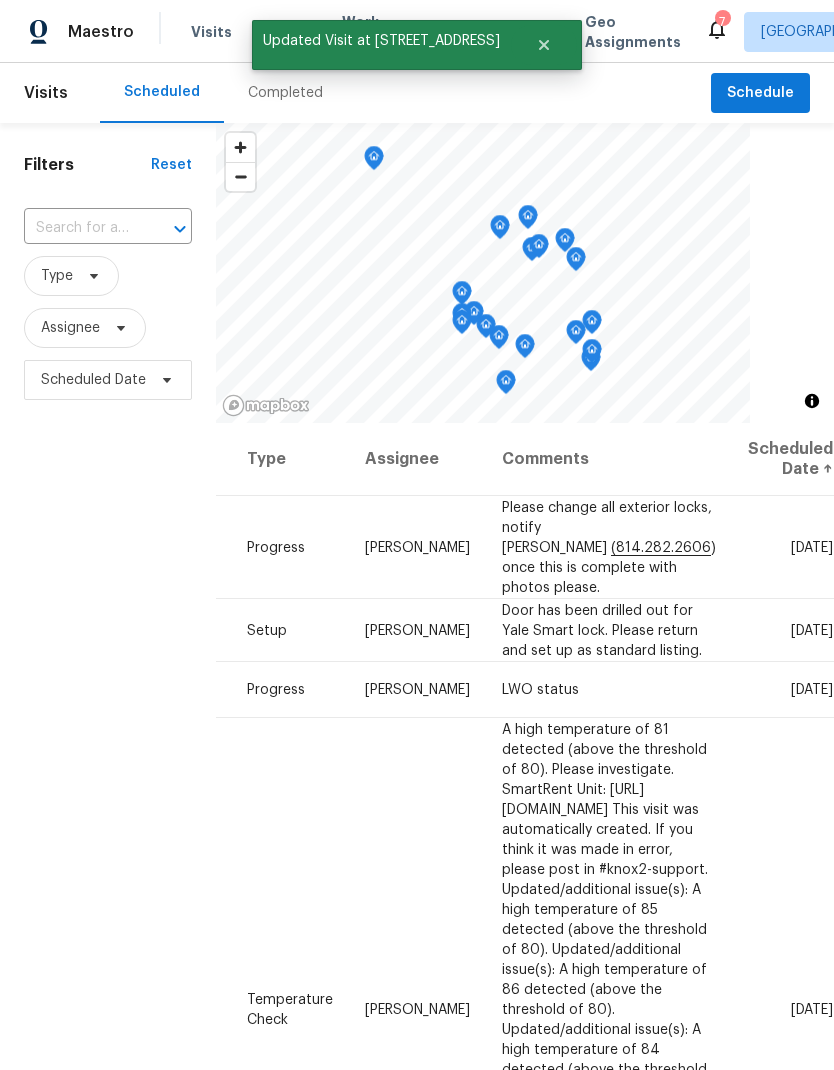 scroll, scrollTop: 0, scrollLeft: 205, axis: horizontal 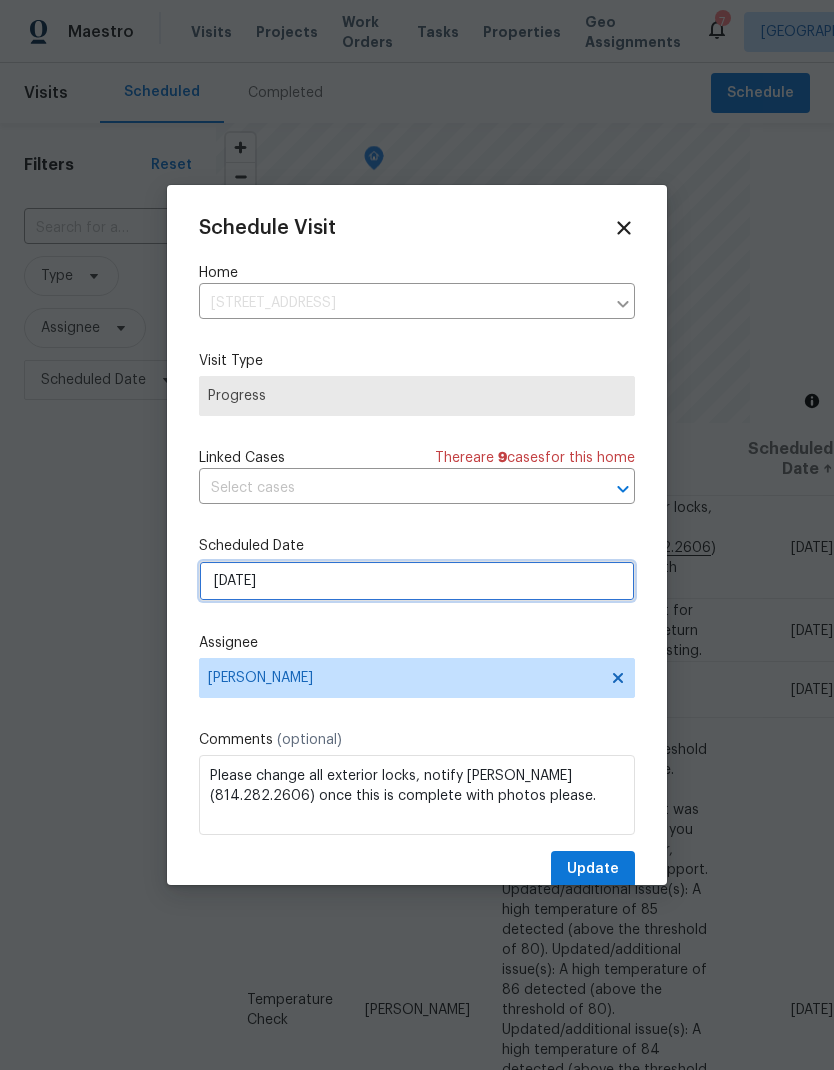 click on "7/17/2025" at bounding box center (417, 581) 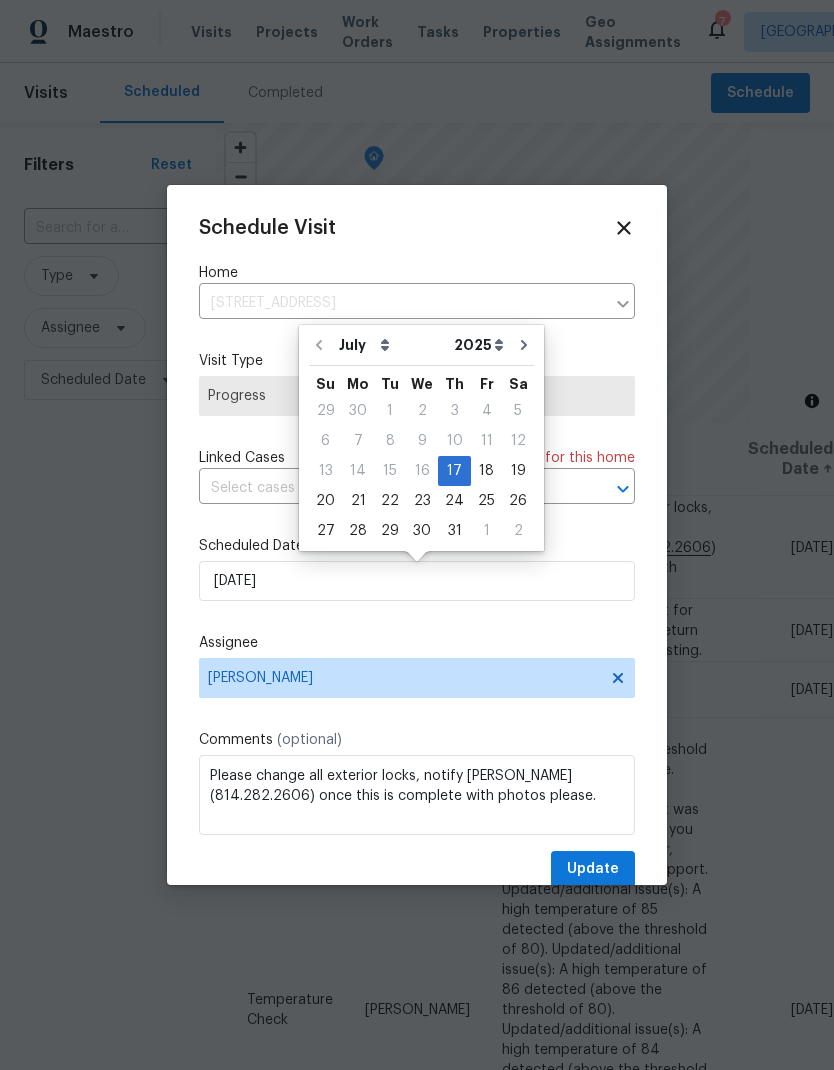 click on "Schedule Visit Home   5391 Newport Rd, Columbus, OH 43232 ​ Visit Type   Progress Linked Cases There  are   9  case s  for this home   ​ Scheduled Date   7/17/2025 Assignee   Dennis Neuhardt Comments   (optional) Please change all exterior locks, notify Casey (814.282.2606) once this is complete with photos please. Update" at bounding box center [417, 552] 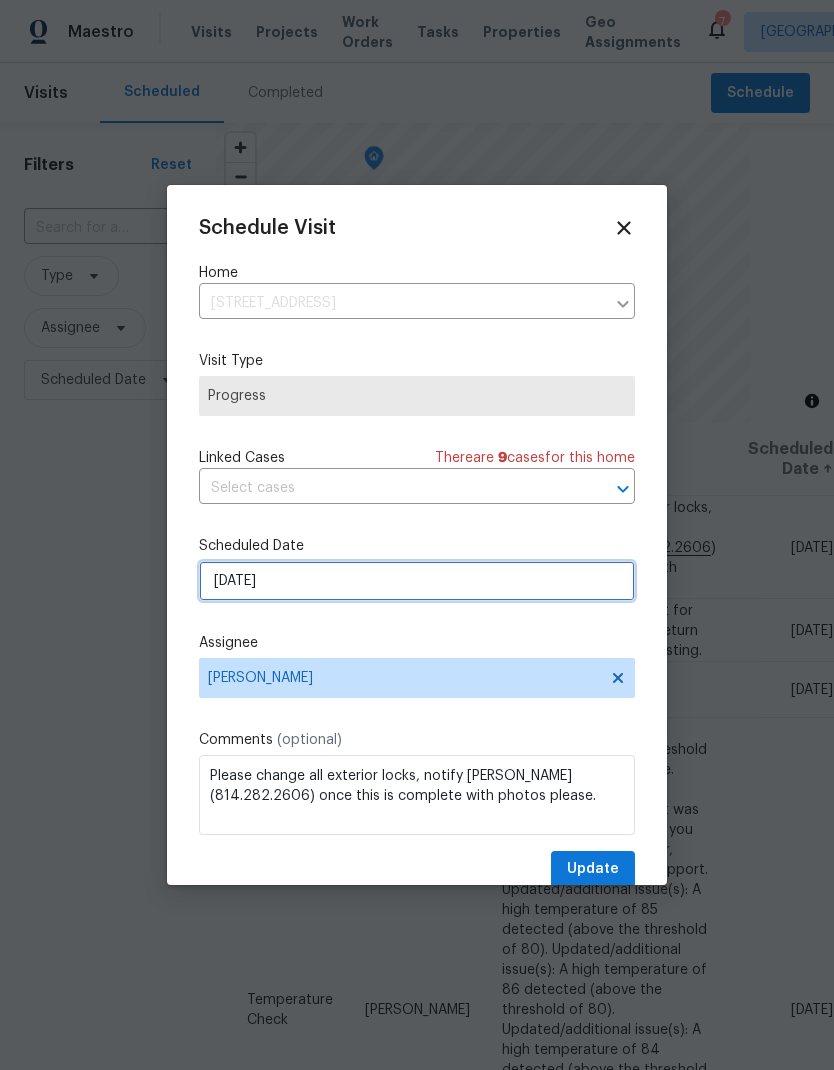 click on "7/17/2025" at bounding box center [417, 581] 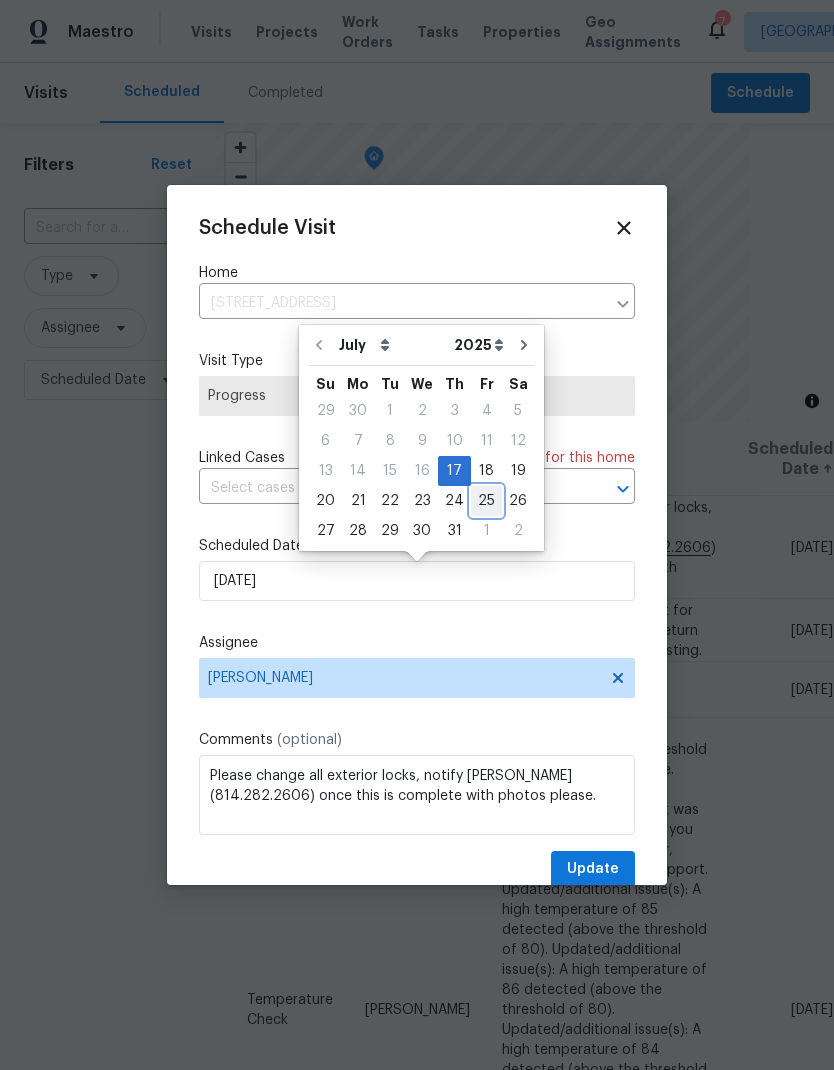 click on "25" at bounding box center [486, 501] 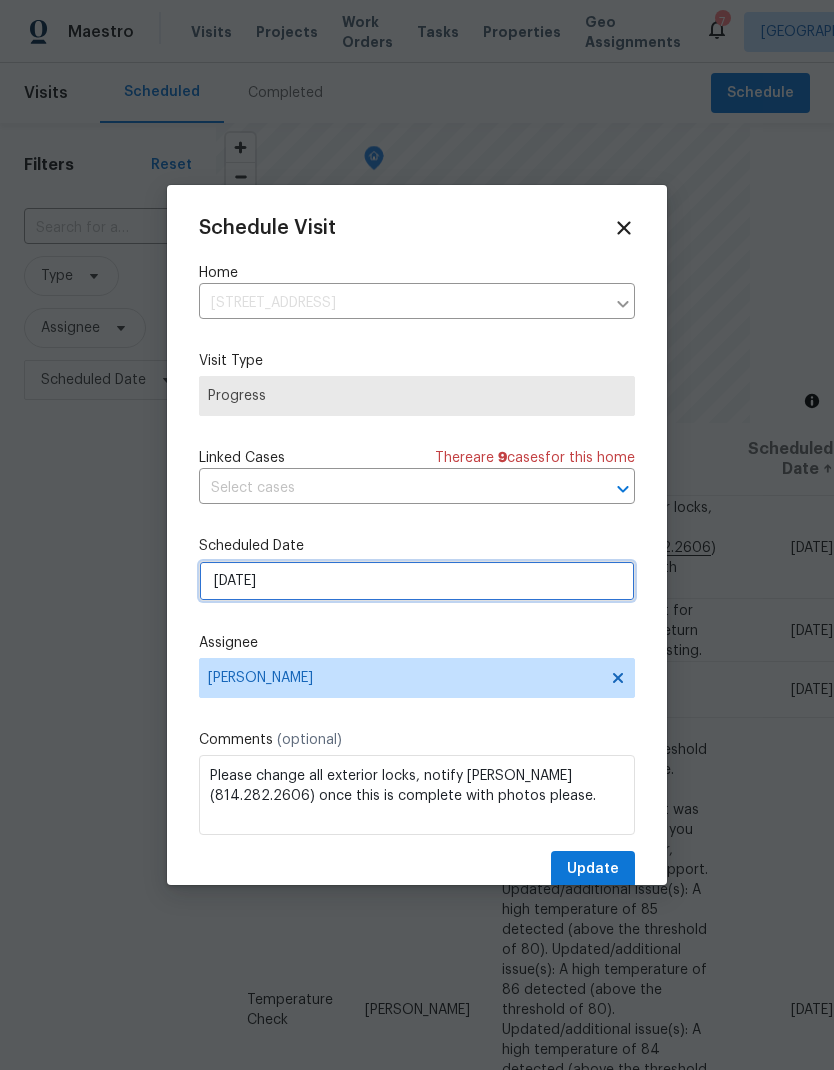 click on "7/25/2025" at bounding box center (417, 581) 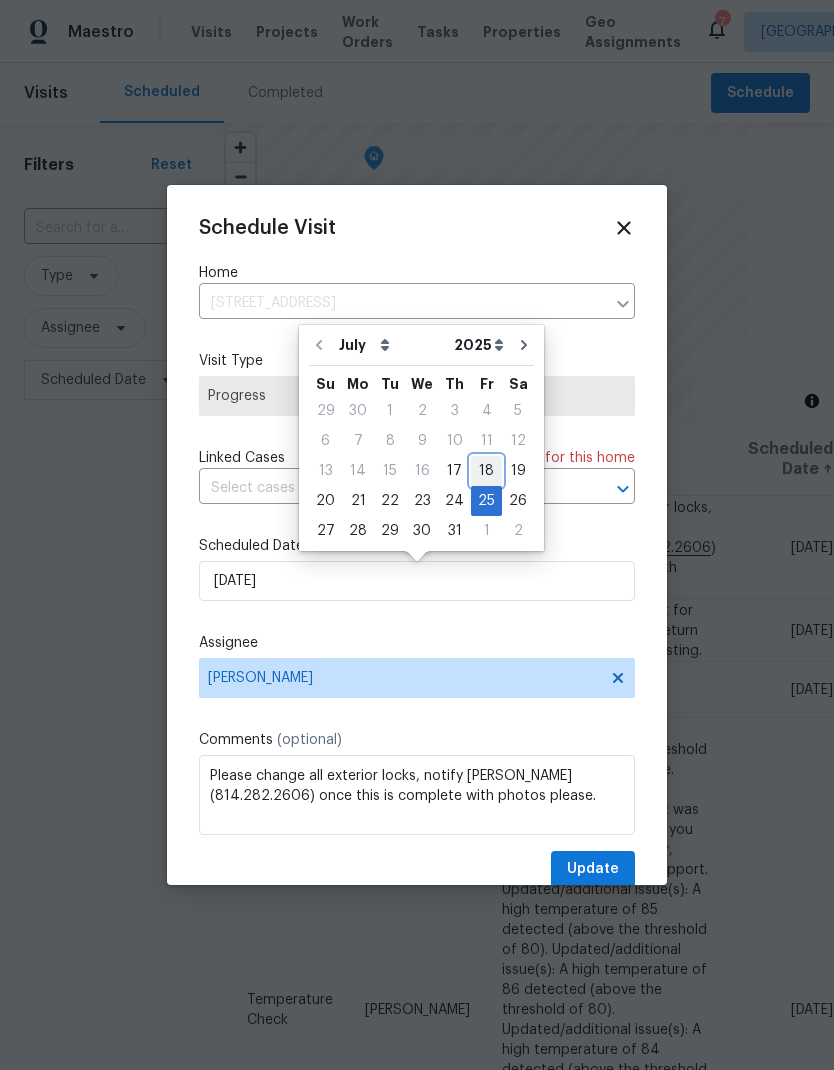 click on "18" at bounding box center [486, 471] 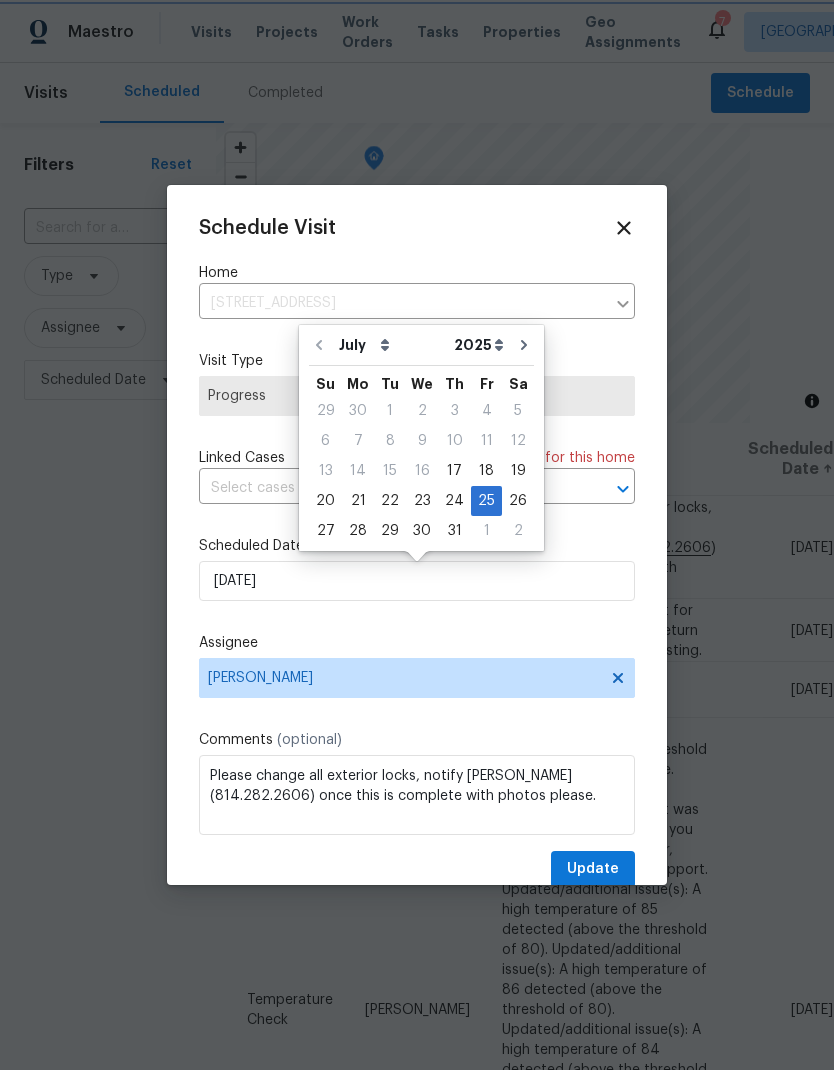 type on "[DATE]" 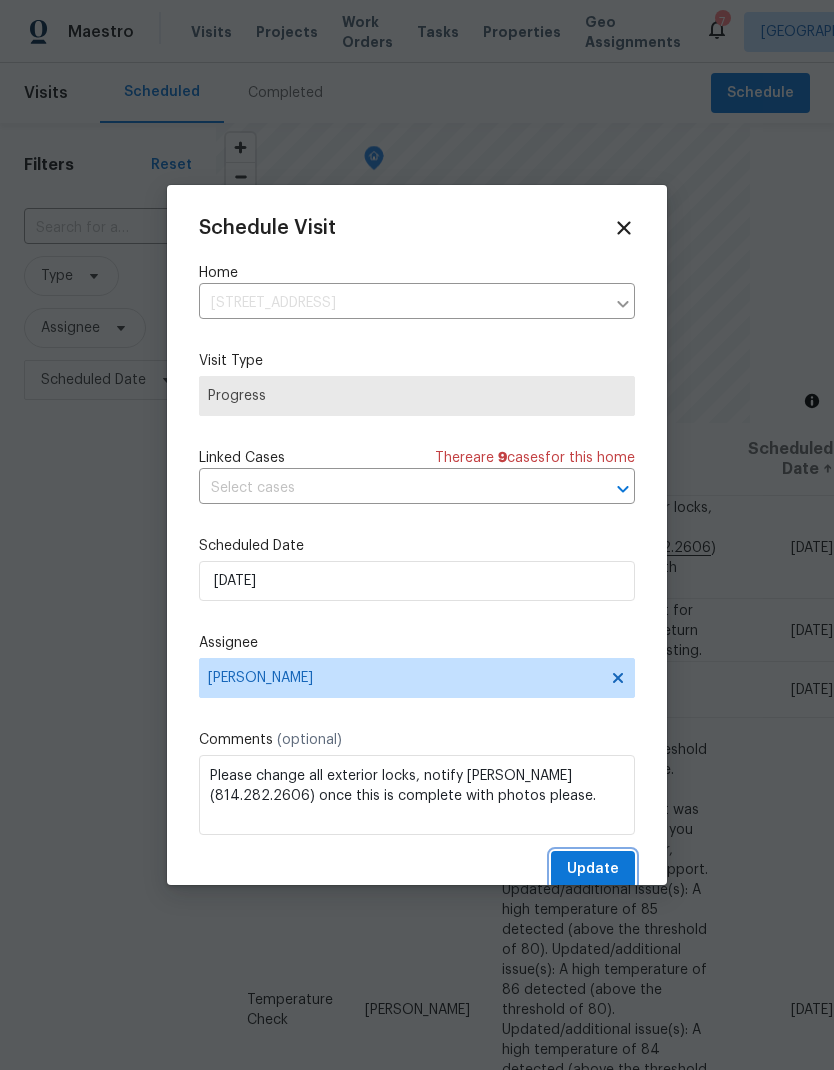 click on "Update" at bounding box center (593, 869) 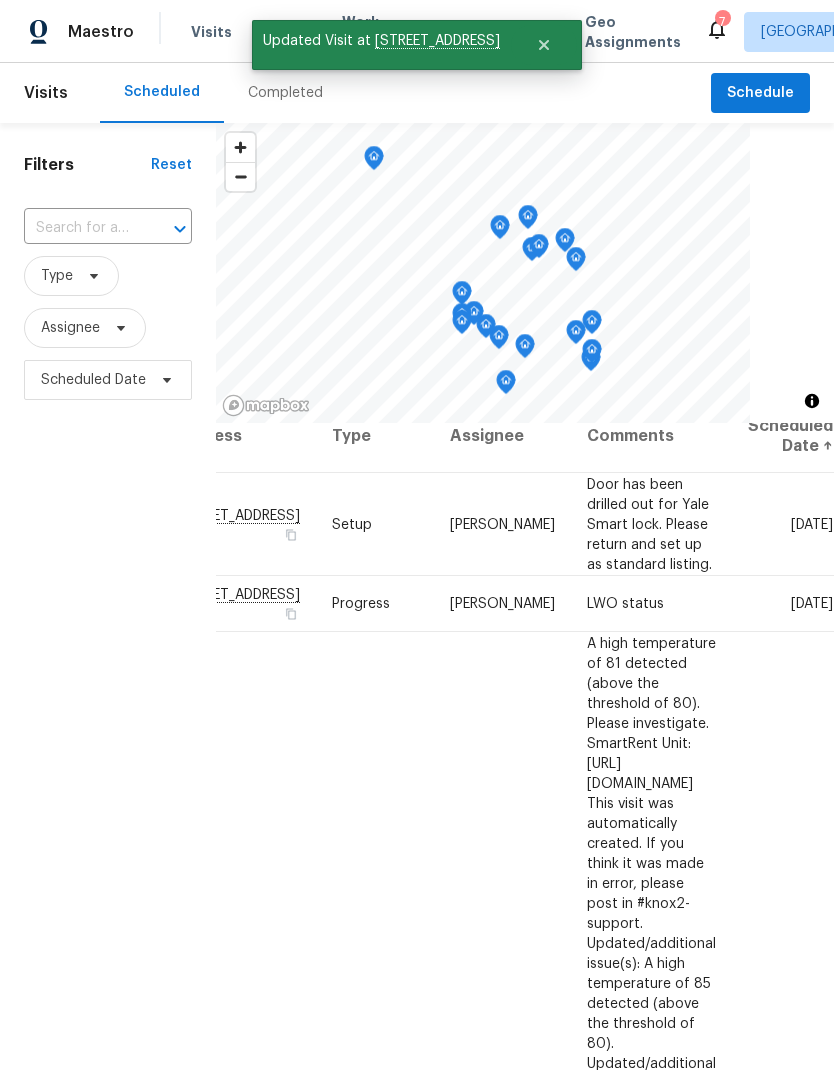 scroll, scrollTop: 23, scrollLeft: 205, axis: both 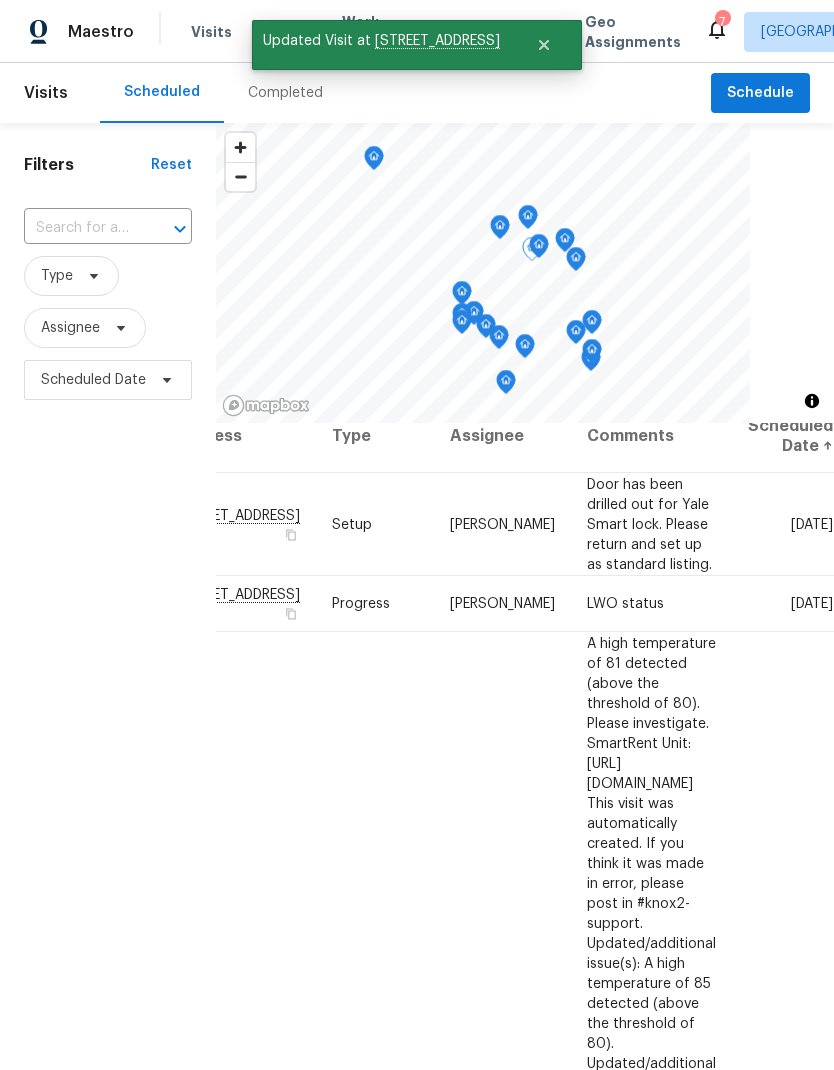 click 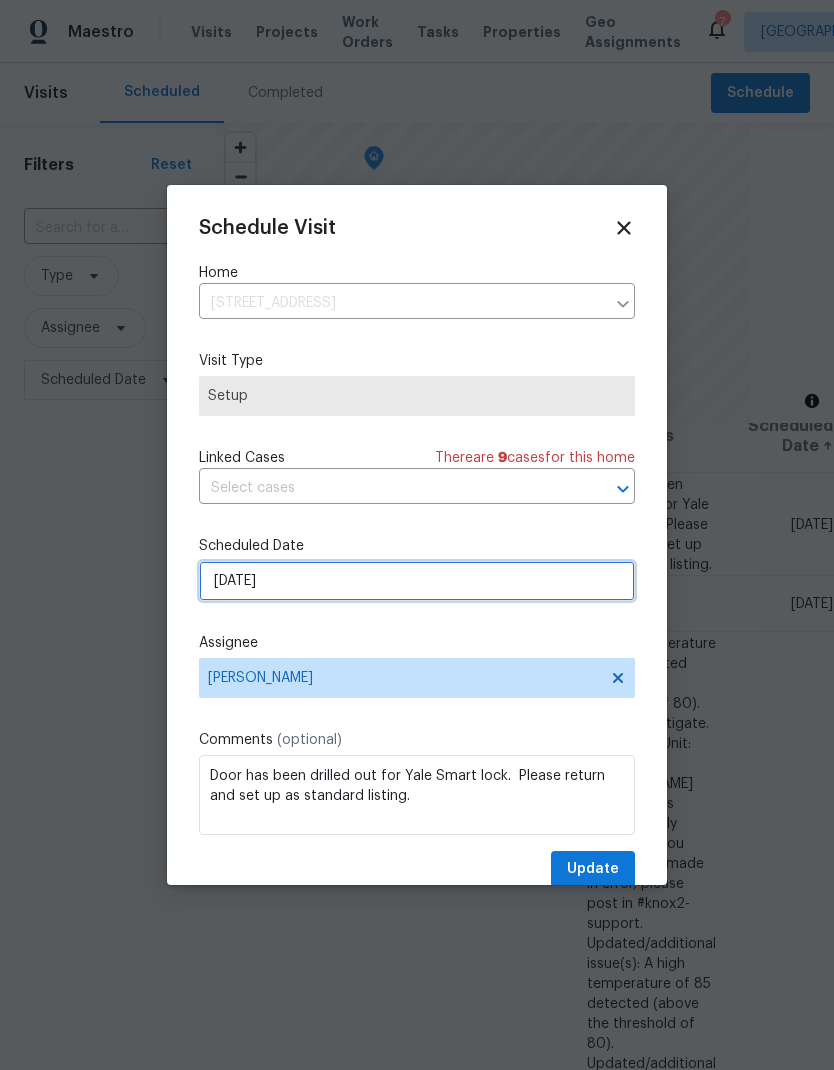click on "7/17/2025" at bounding box center (417, 581) 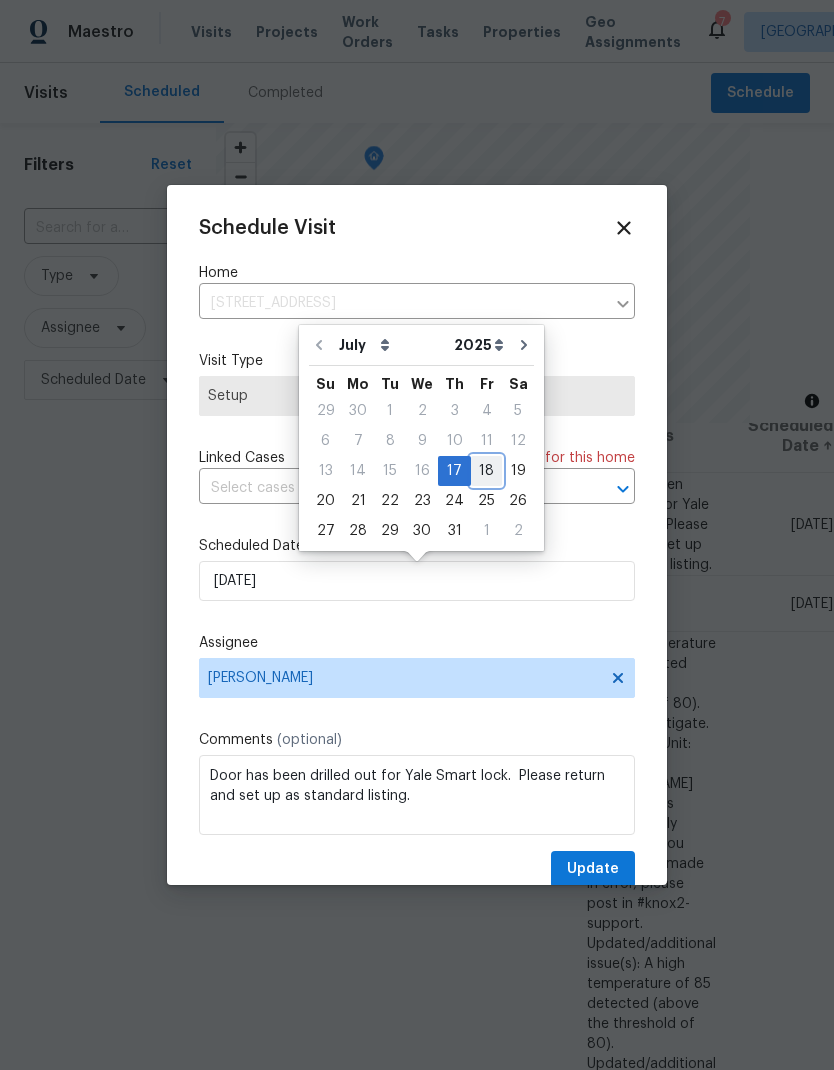 click on "18" at bounding box center (486, 471) 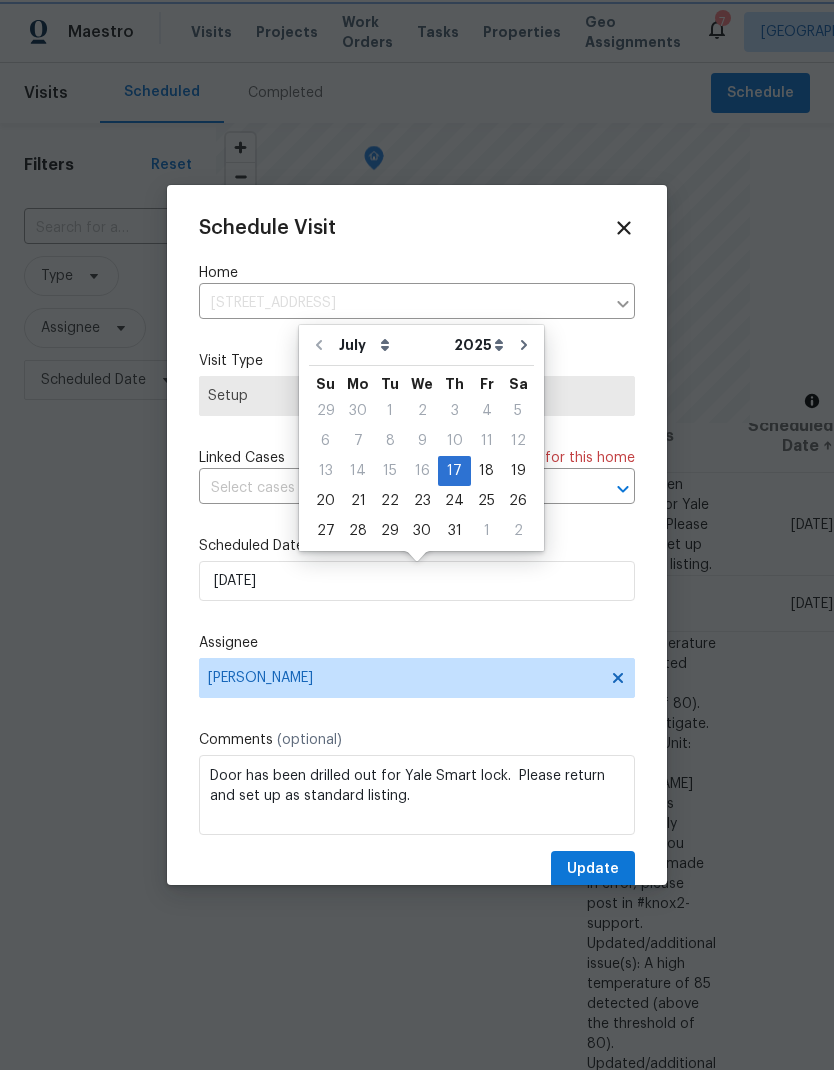 type on "[DATE]" 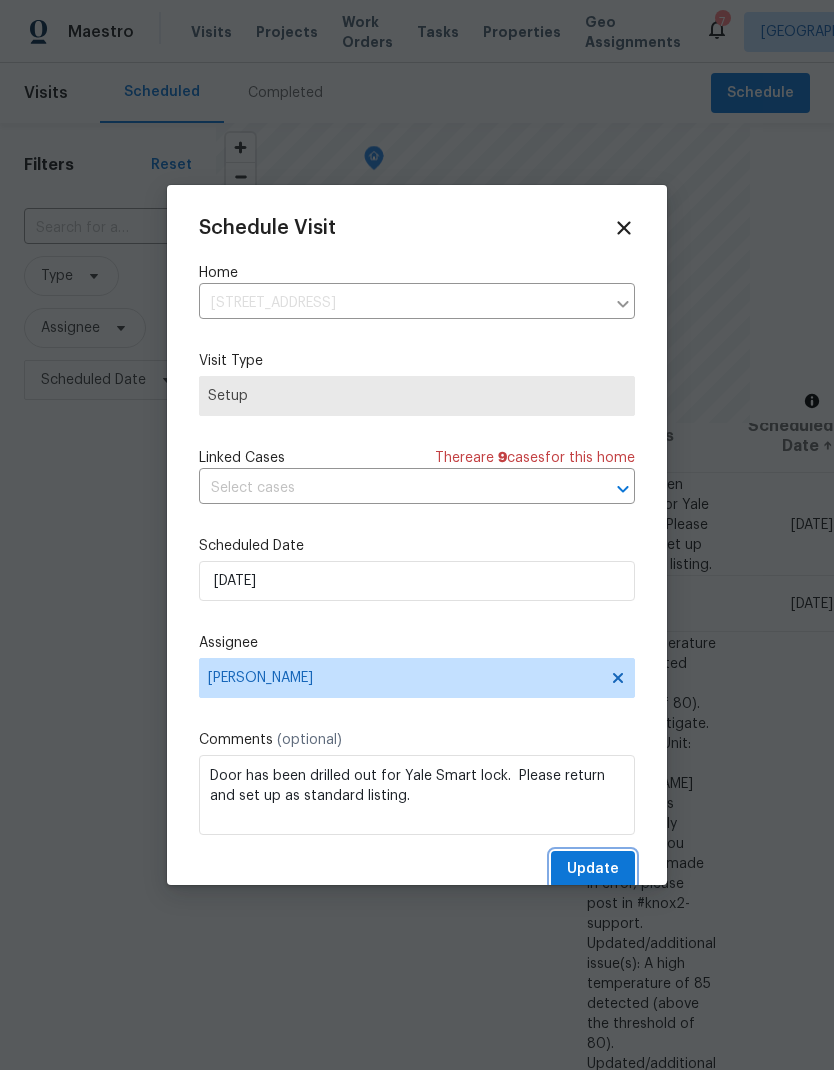 click on "Update" at bounding box center (593, 869) 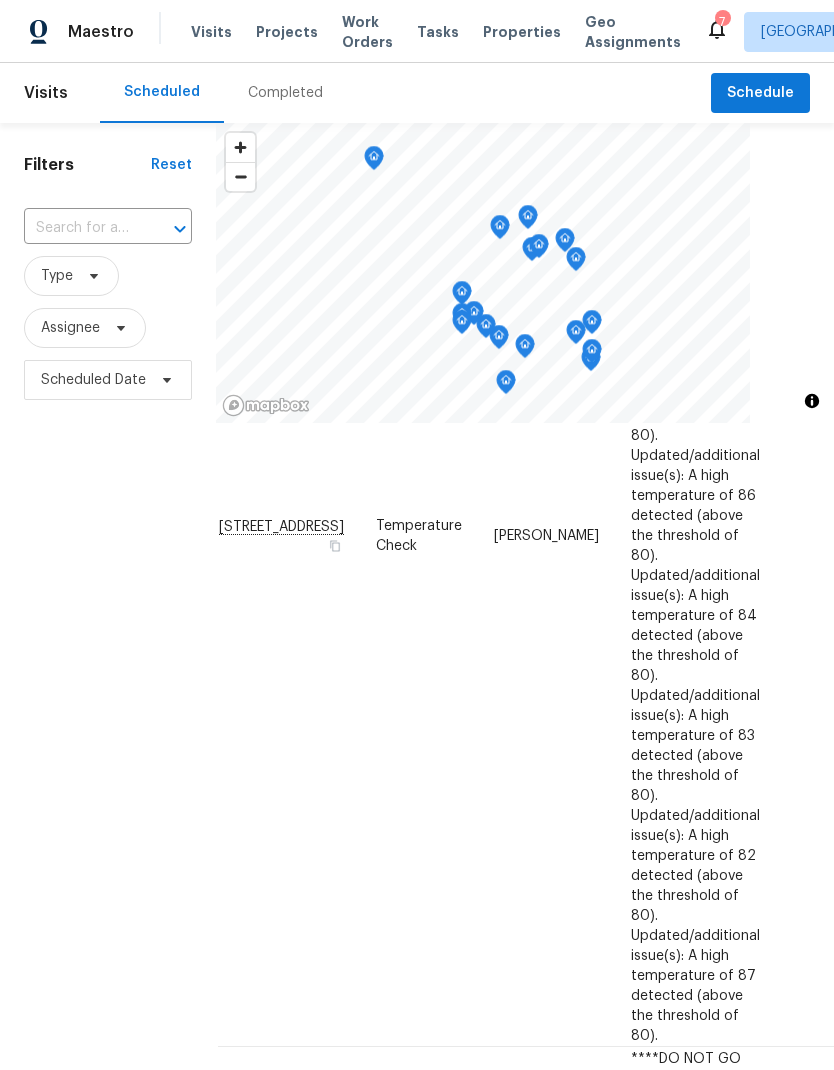 scroll, scrollTop: 527, scrollLeft: 18, axis: both 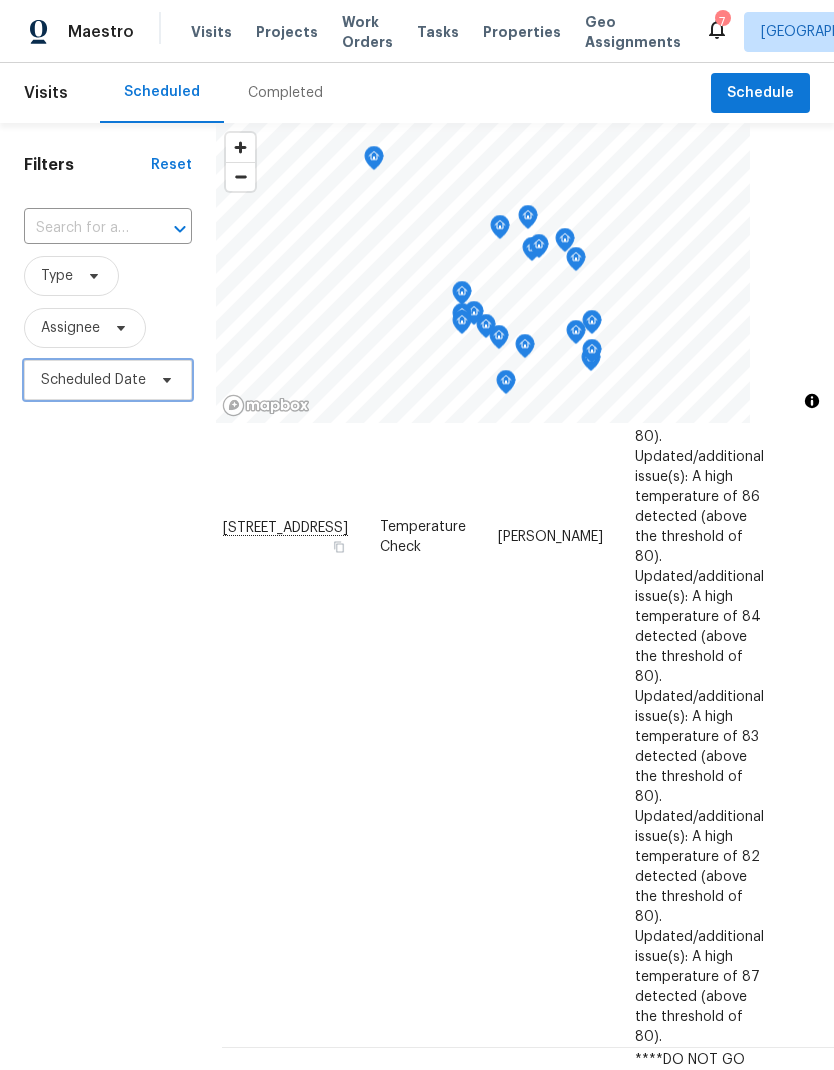 click on "Scheduled Date" at bounding box center [108, 380] 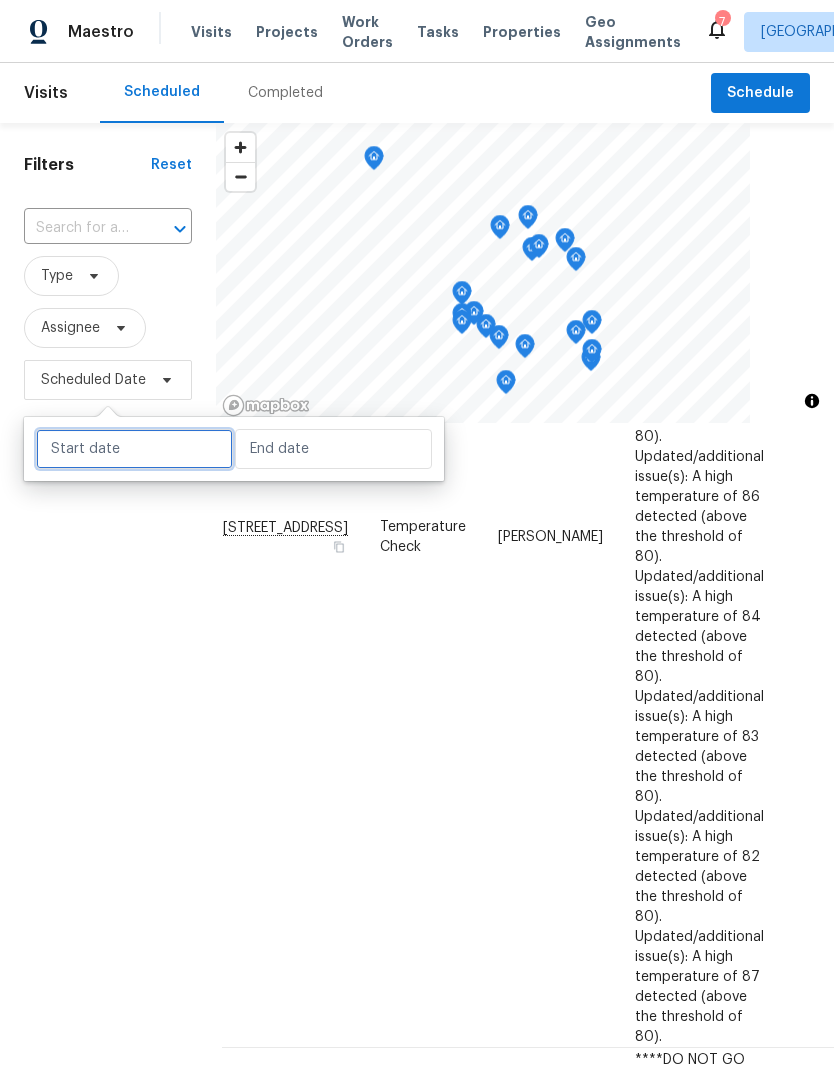 click at bounding box center [134, 449] 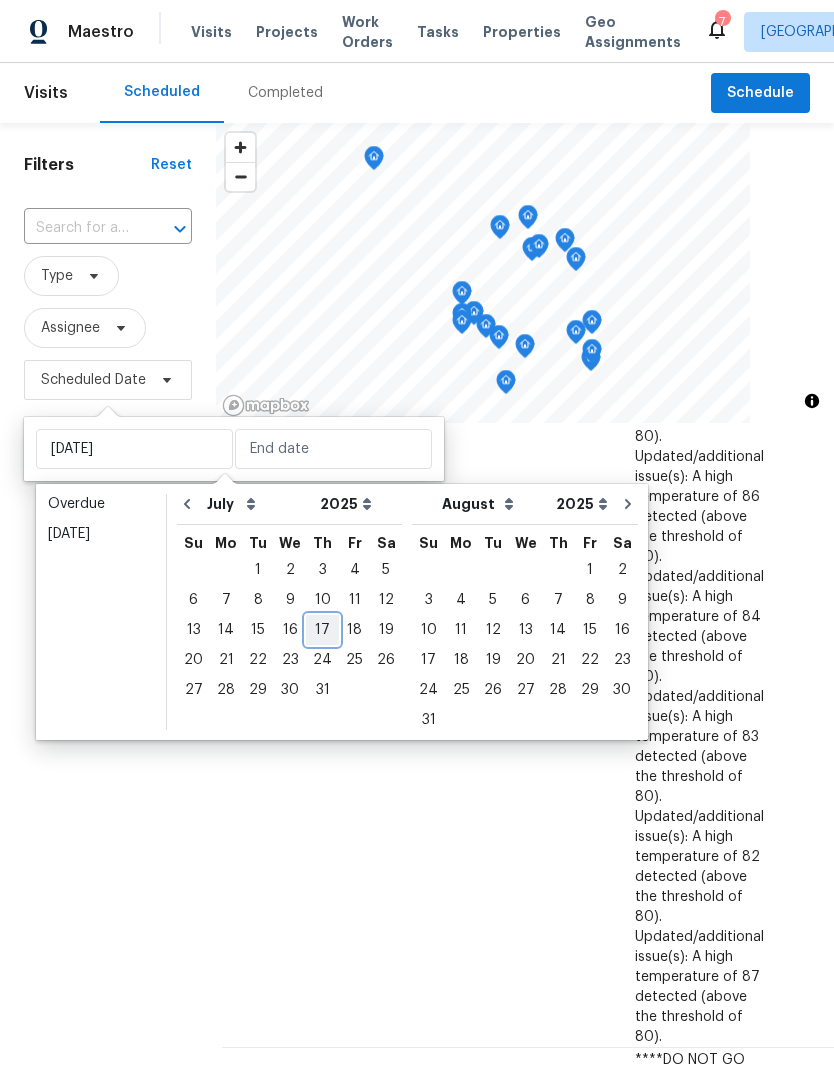 click on "17" at bounding box center (322, 630) 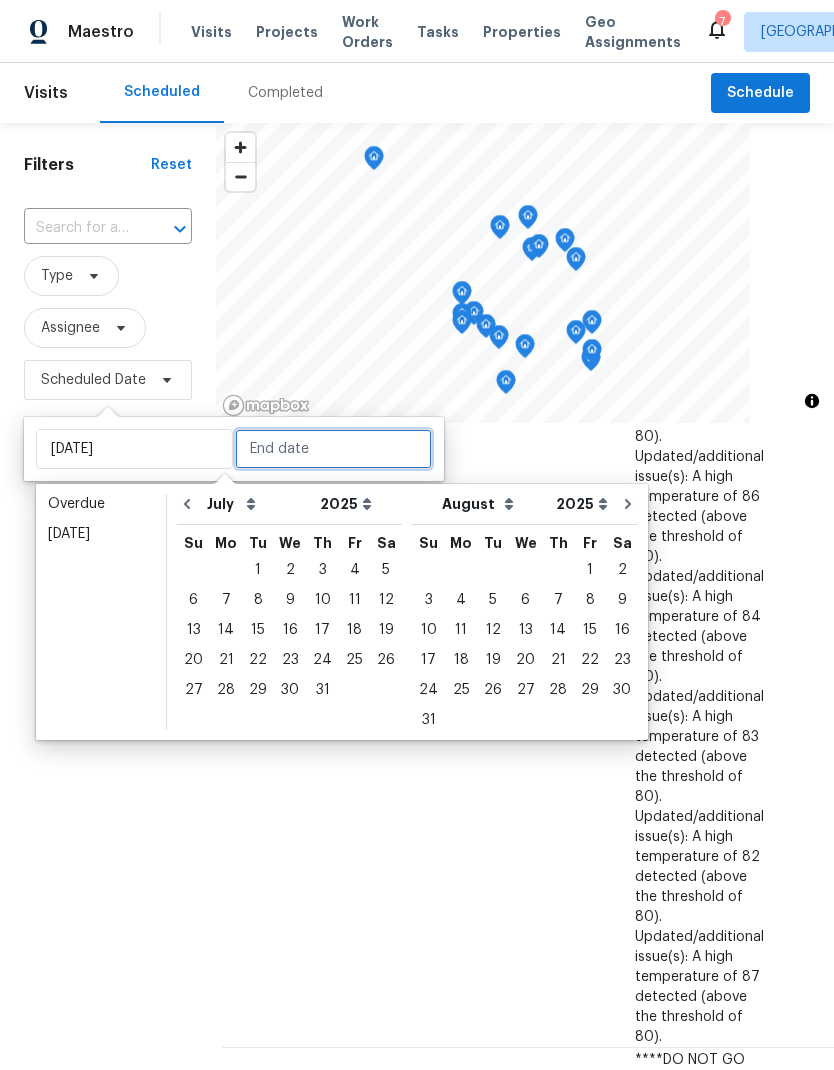 type on "Thu, Jul 17" 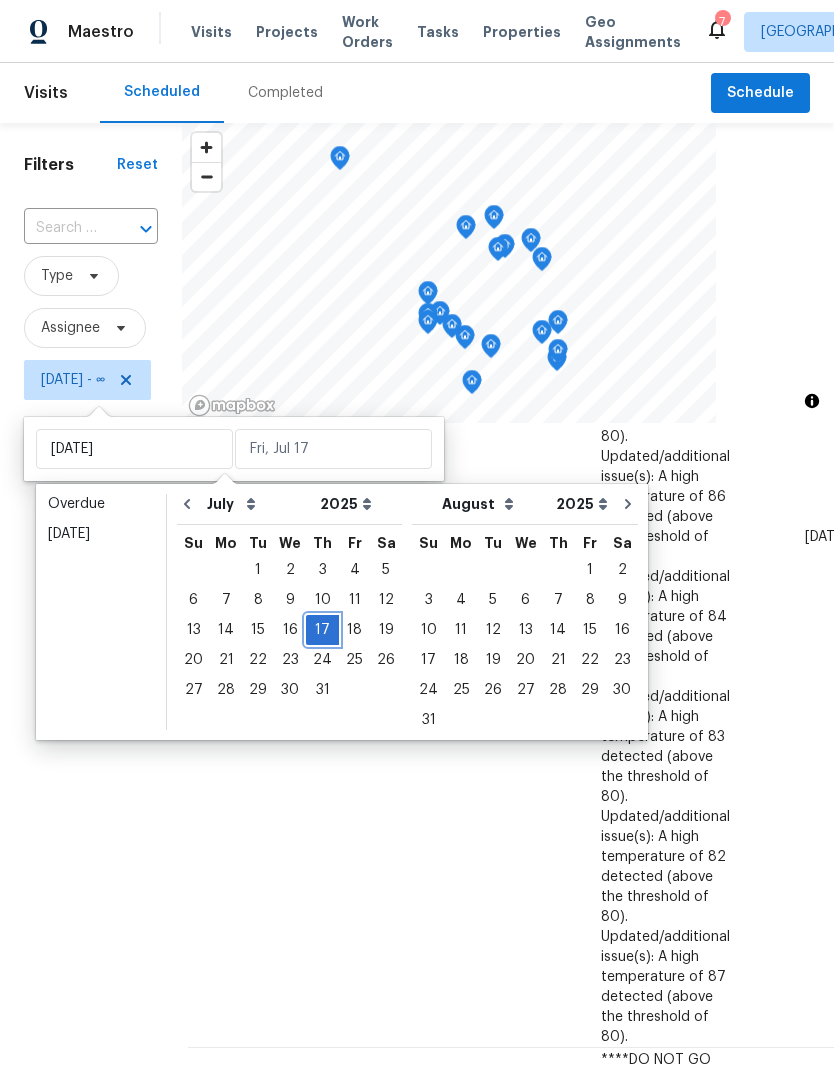 click on "17" at bounding box center [322, 630] 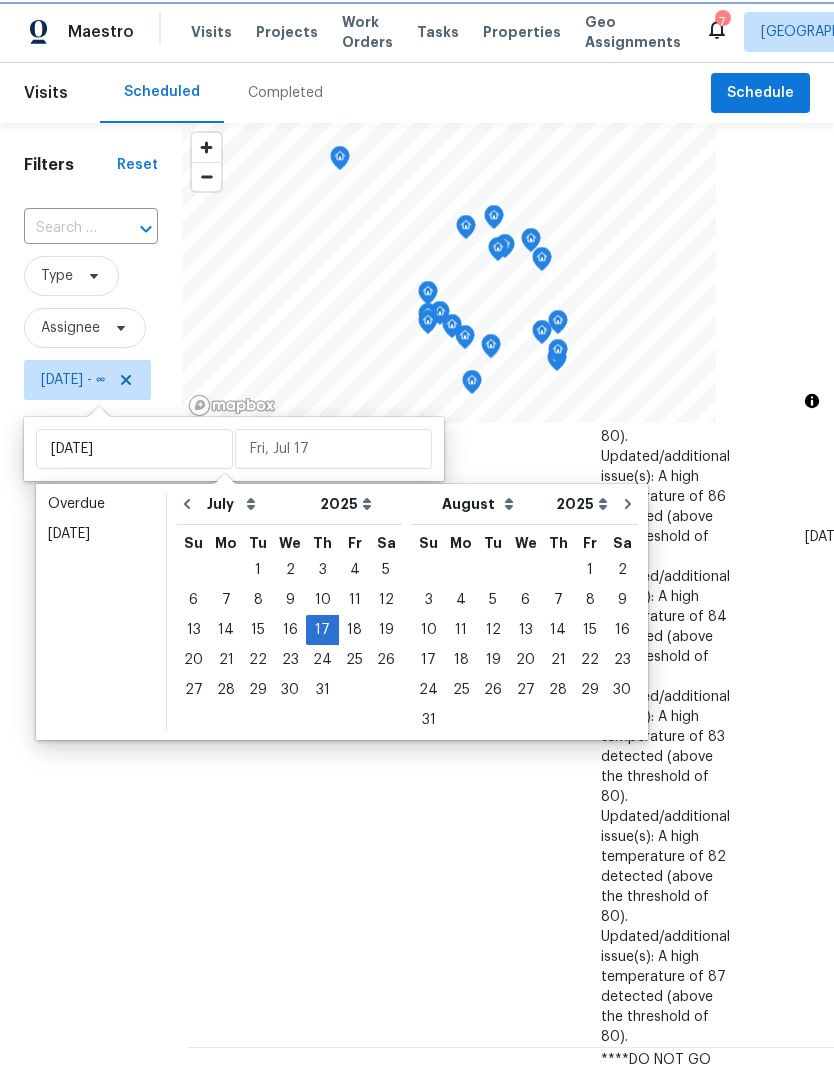 type on "Thu, Jul 17" 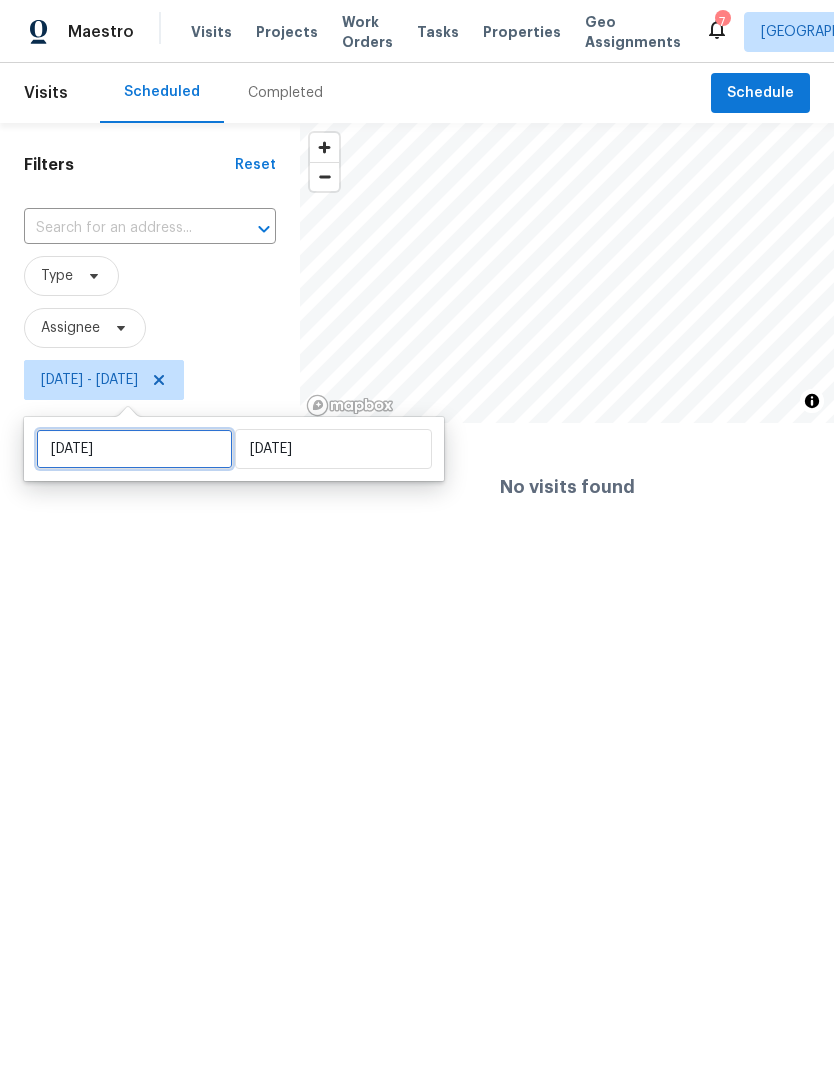 click on "Thu, Jul 17" at bounding box center (134, 449) 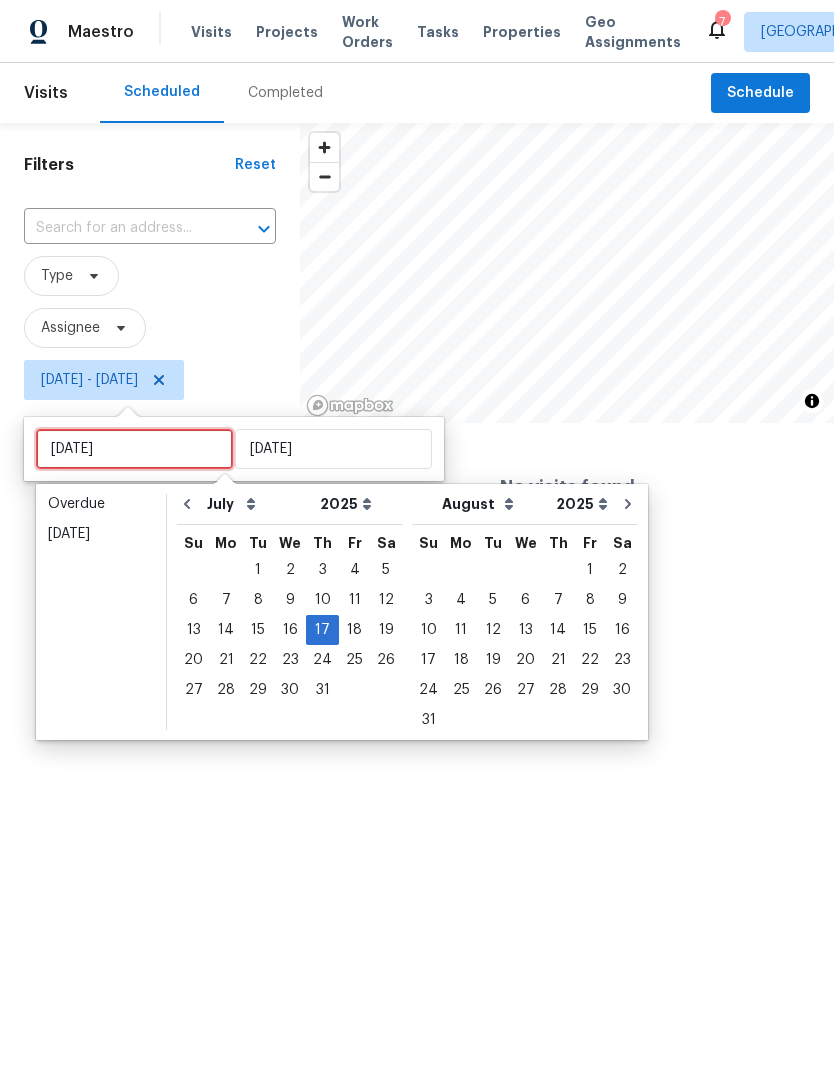 type on "[DATE]" 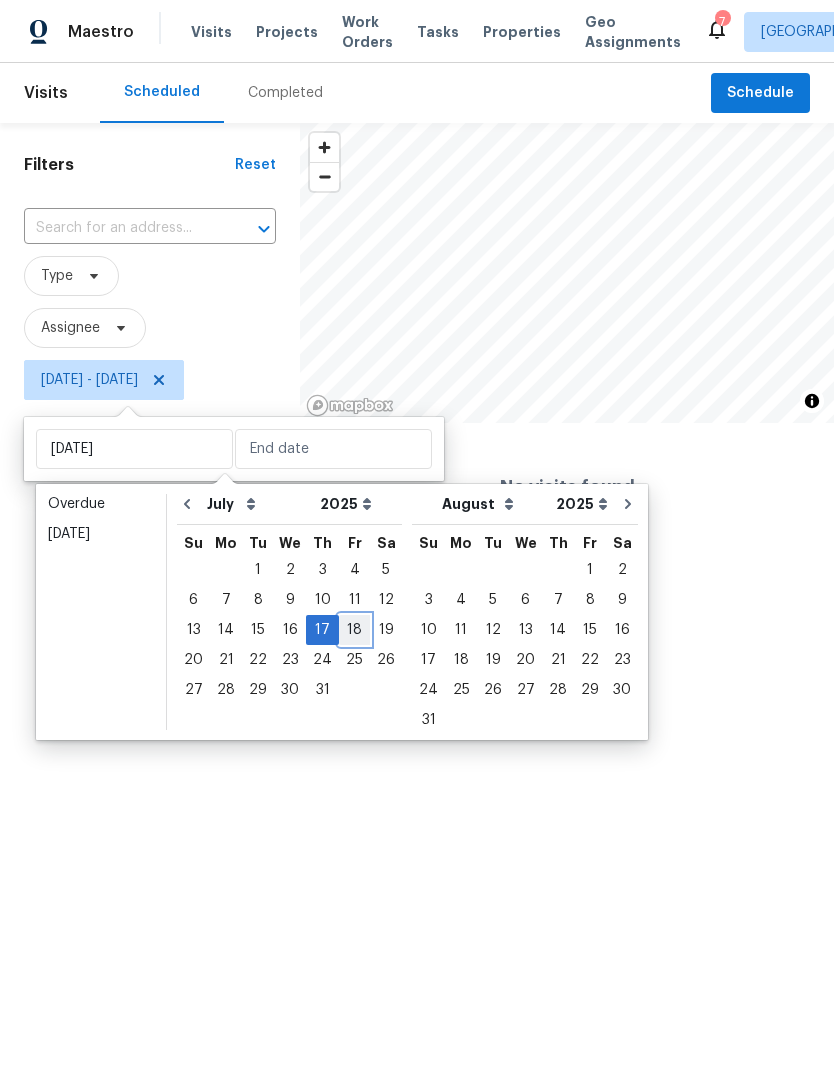 click on "18" at bounding box center (354, 630) 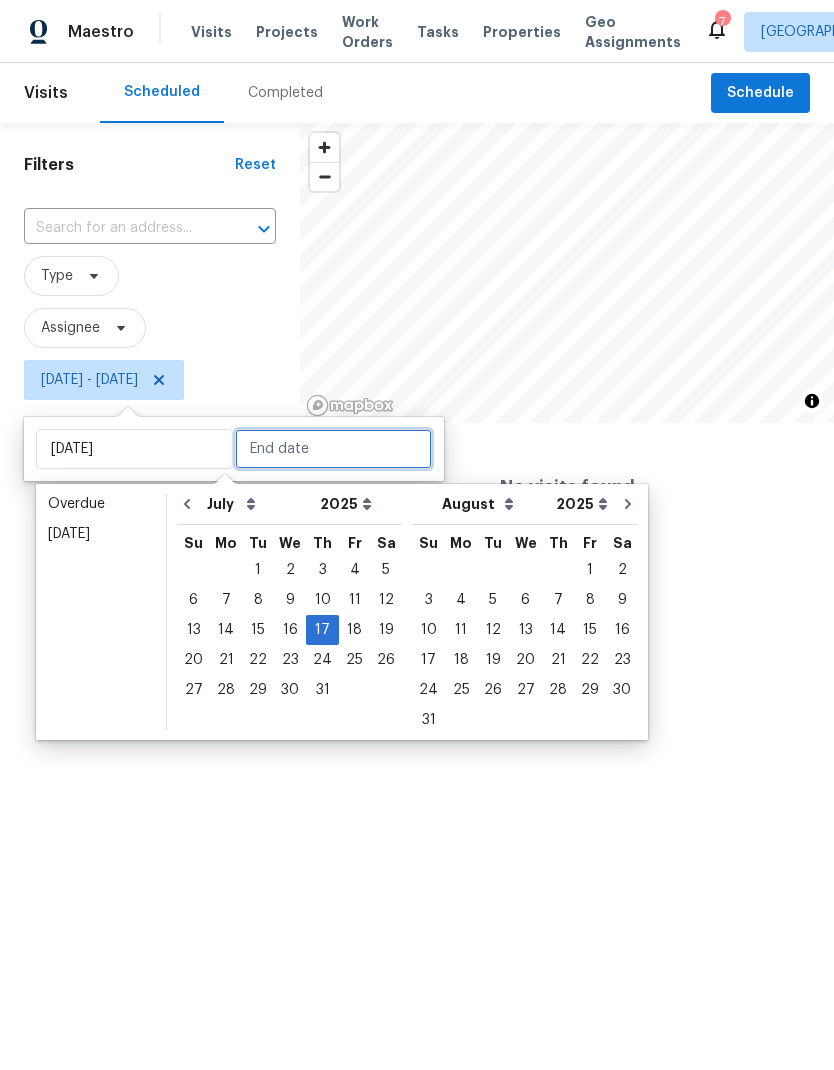 type on "[DATE]" 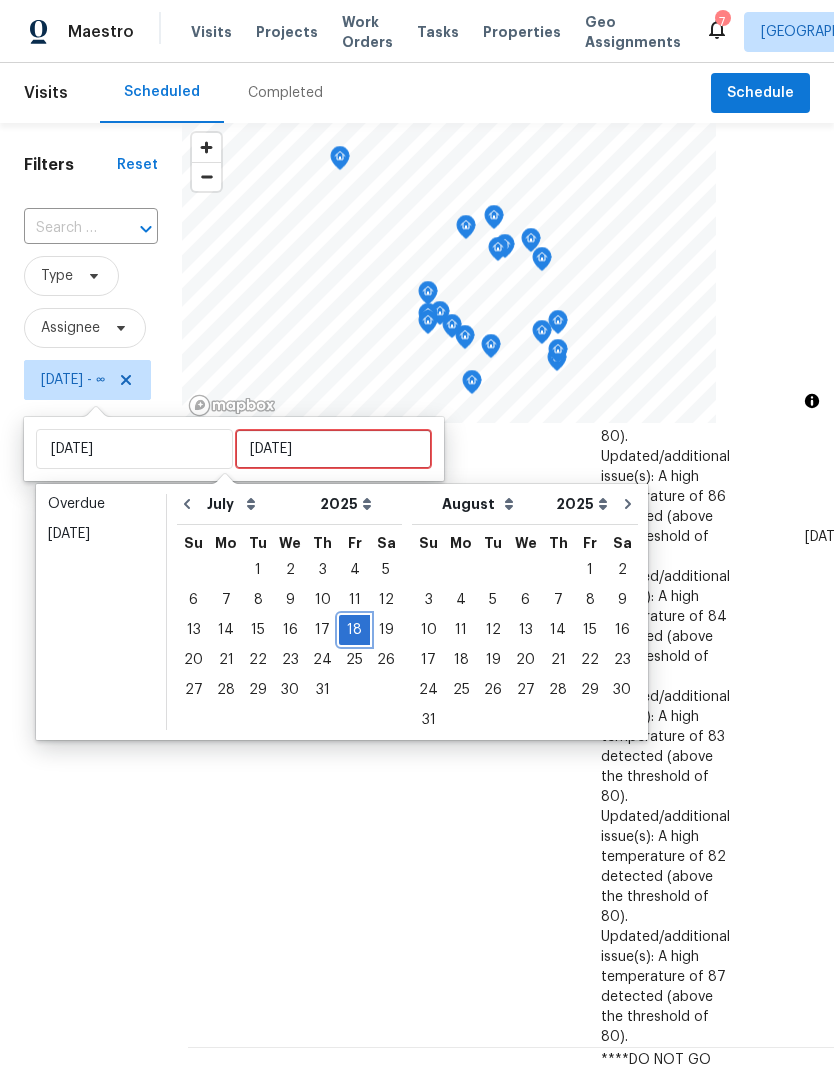 click on "18" at bounding box center (354, 630) 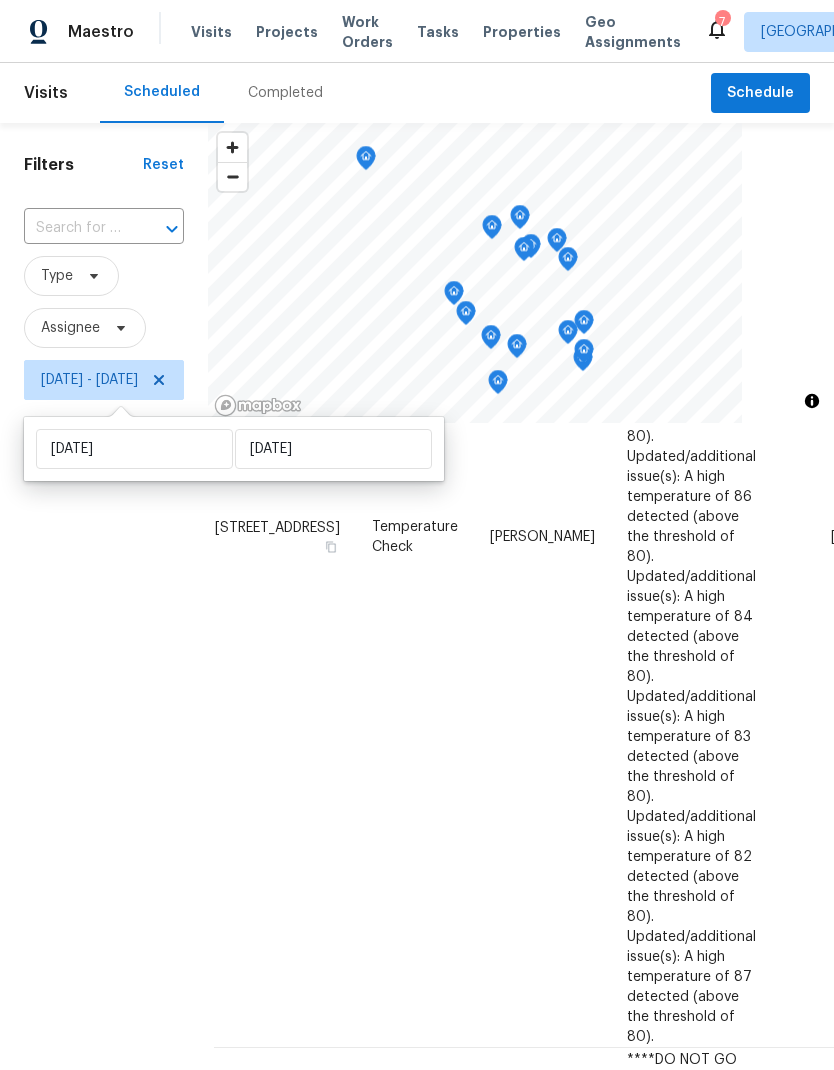click on "Filters Reset ​ Type Assignee Fri, Jul 18 - Fri, Jul 18" at bounding box center (104, 701) 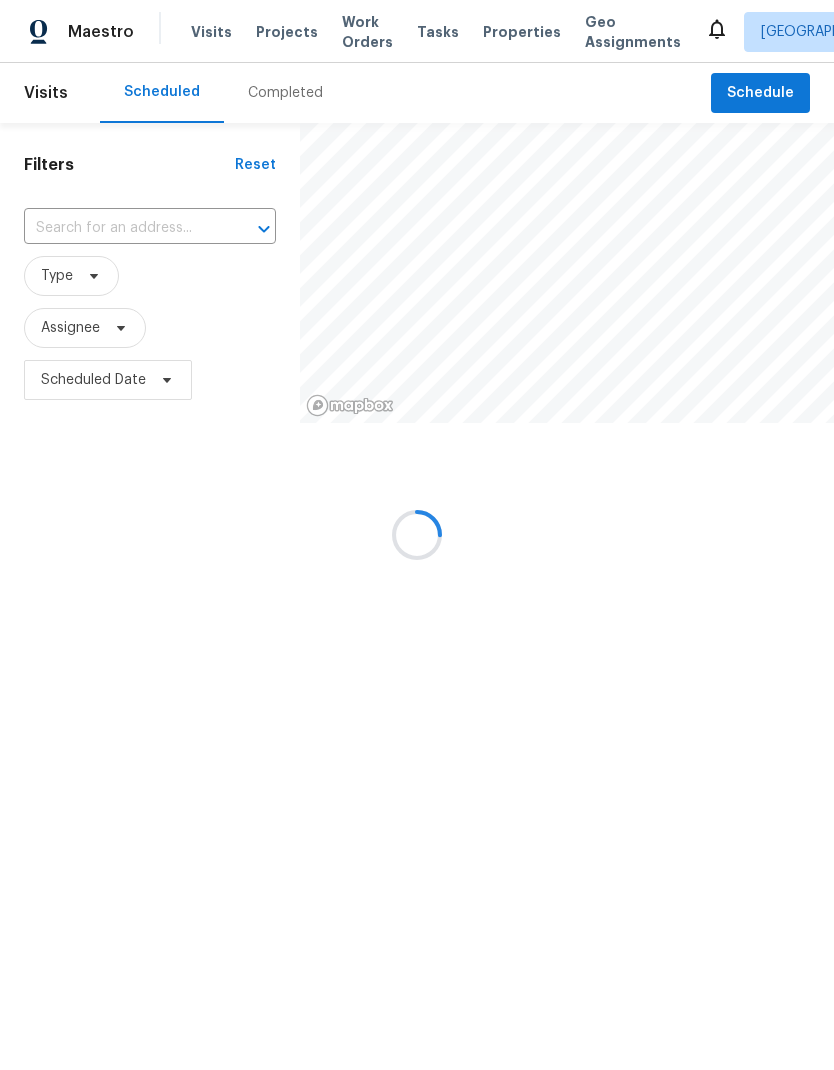 scroll, scrollTop: 0, scrollLeft: 0, axis: both 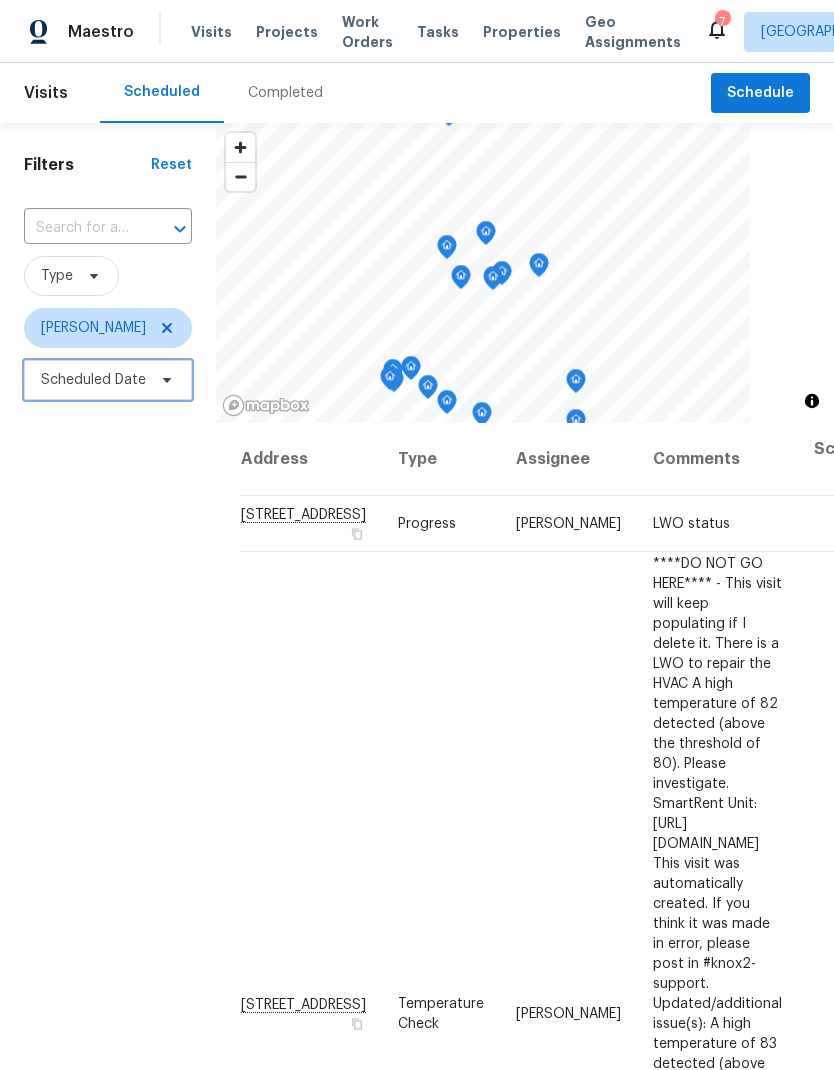 click on "Scheduled Date" at bounding box center [93, 380] 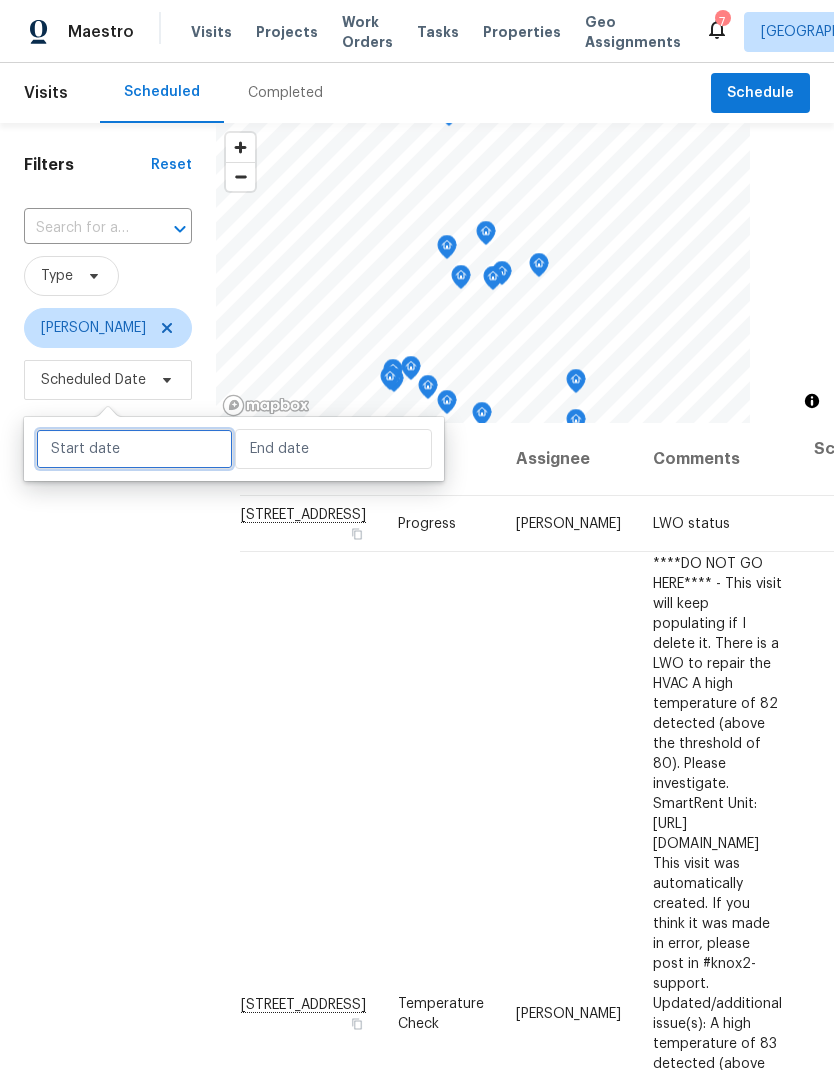 click at bounding box center (134, 449) 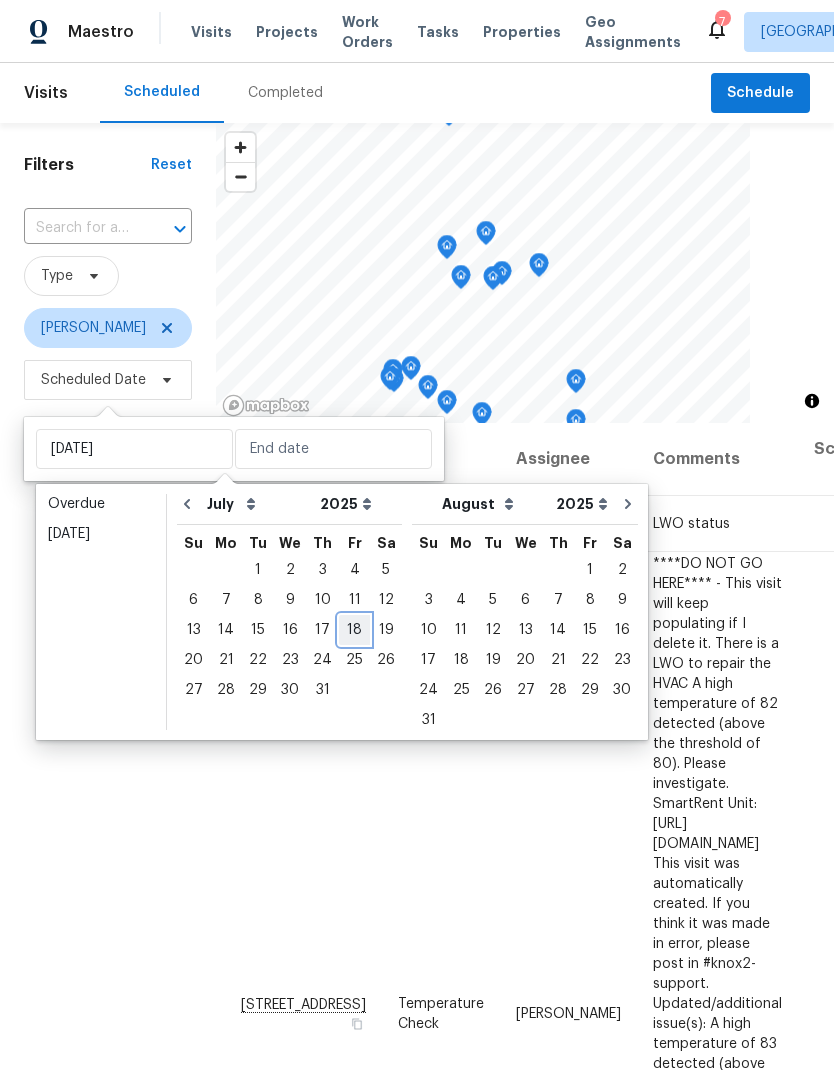 click on "18" at bounding box center (354, 630) 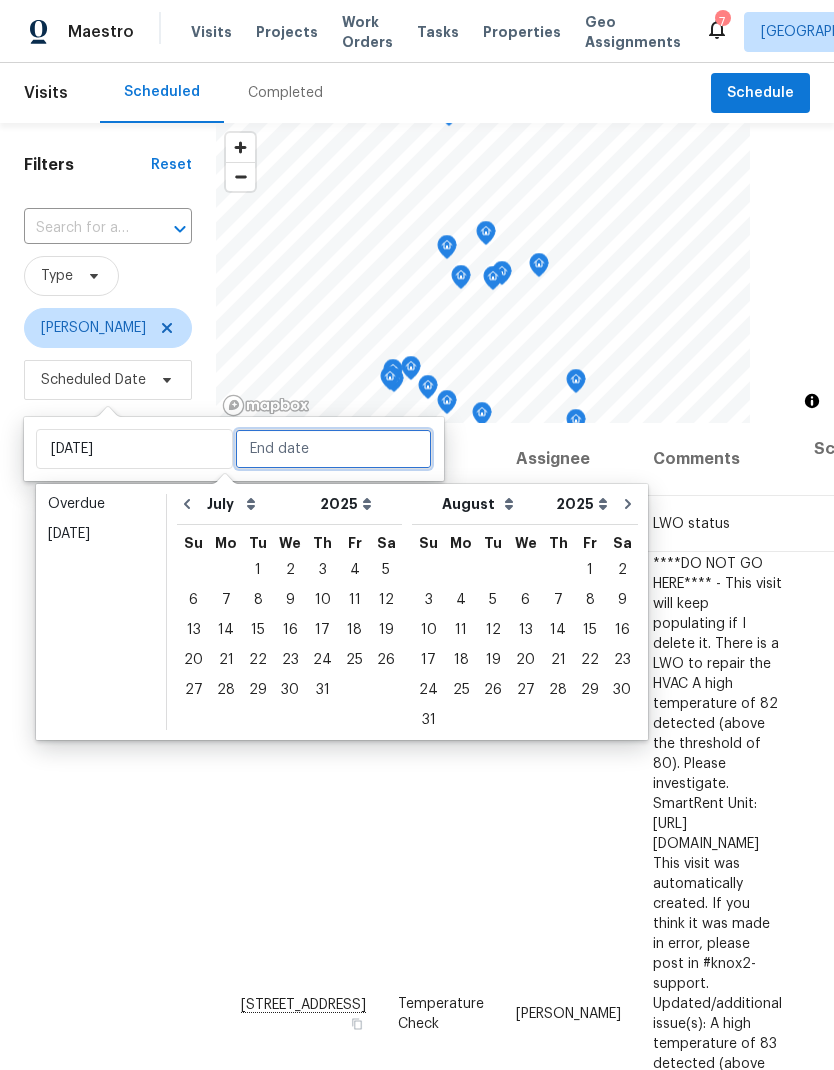 type on "[DATE]" 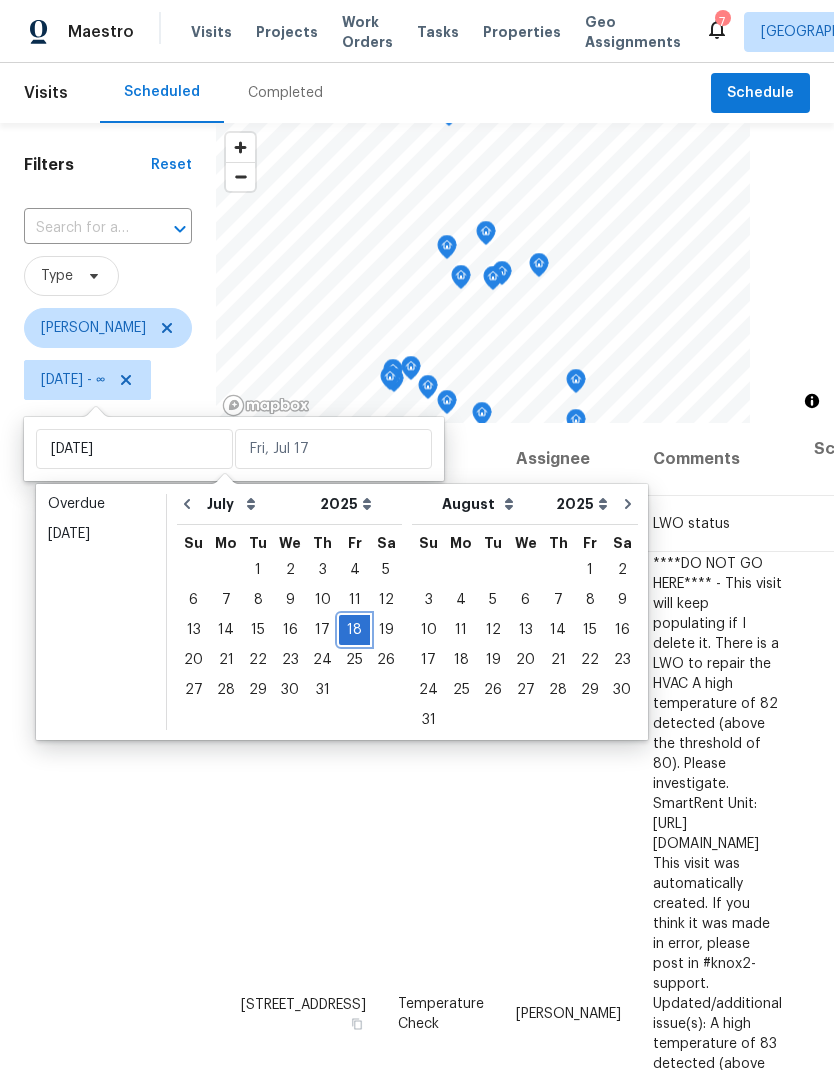click on "18" at bounding box center (354, 630) 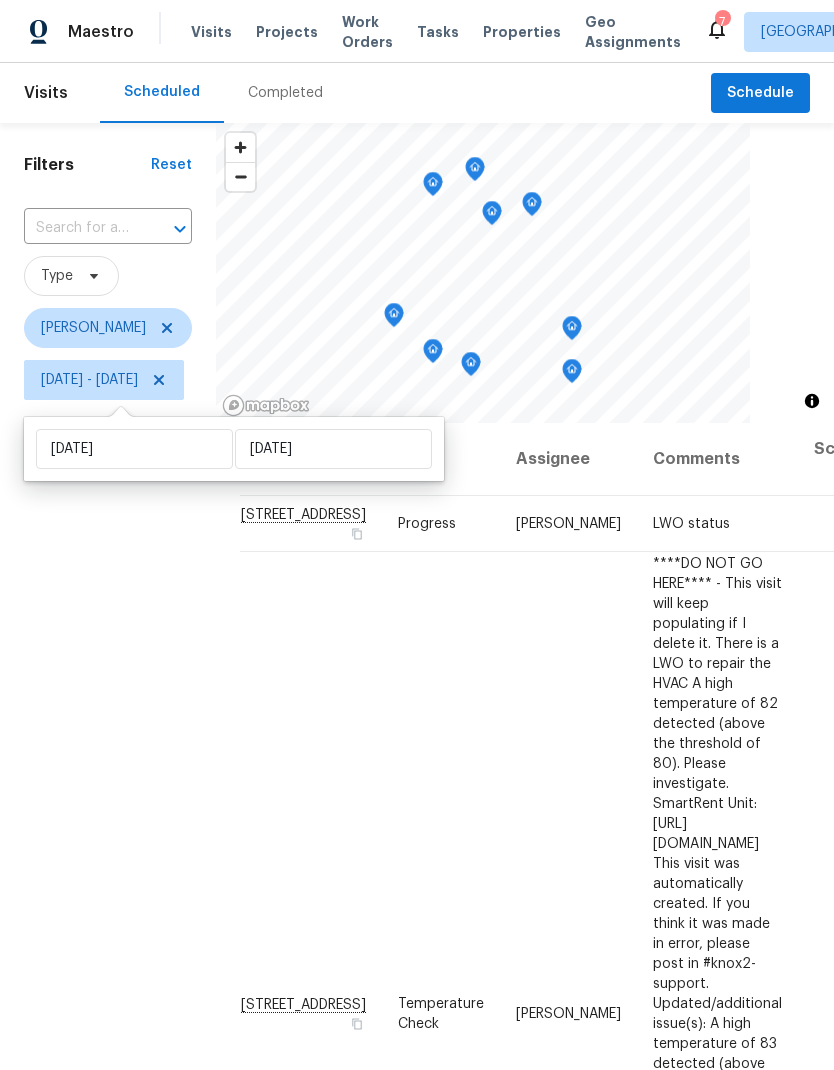 click on "Filters Reset ​ Type [PERSON_NAME] [DATE] - [DATE]" at bounding box center (108, 701) 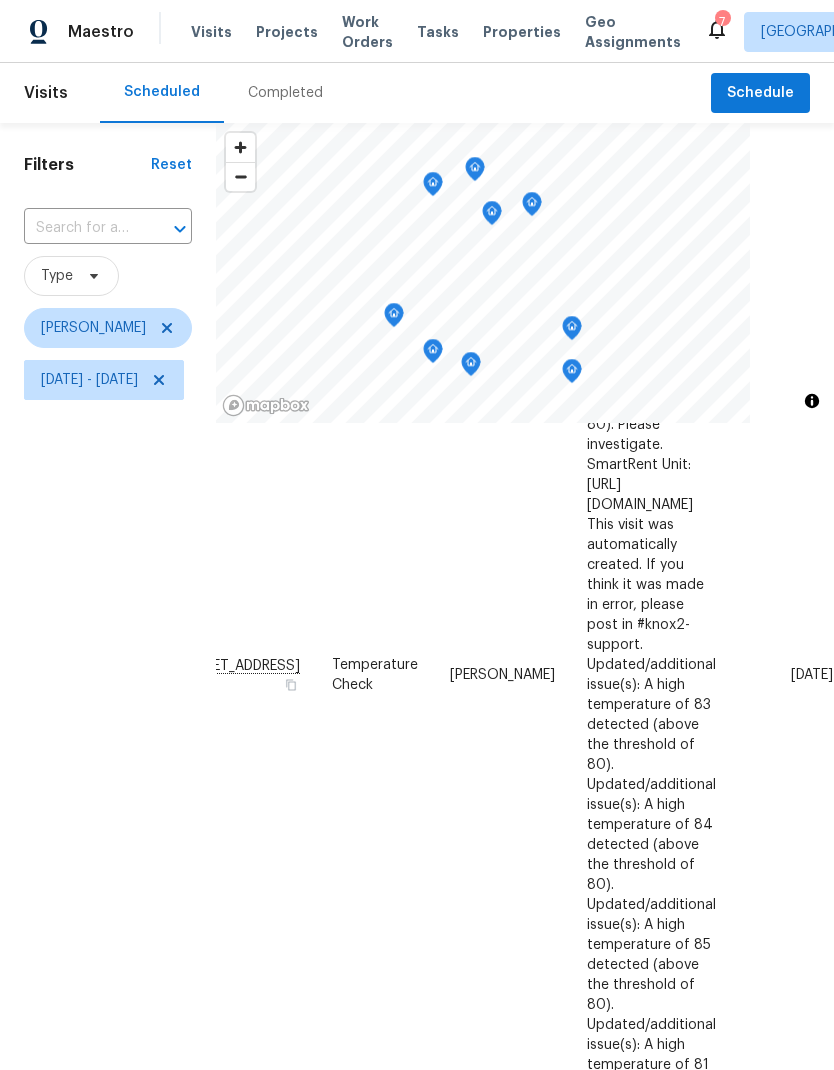 scroll, scrollTop: 338, scrollLeft: 232, axis: both 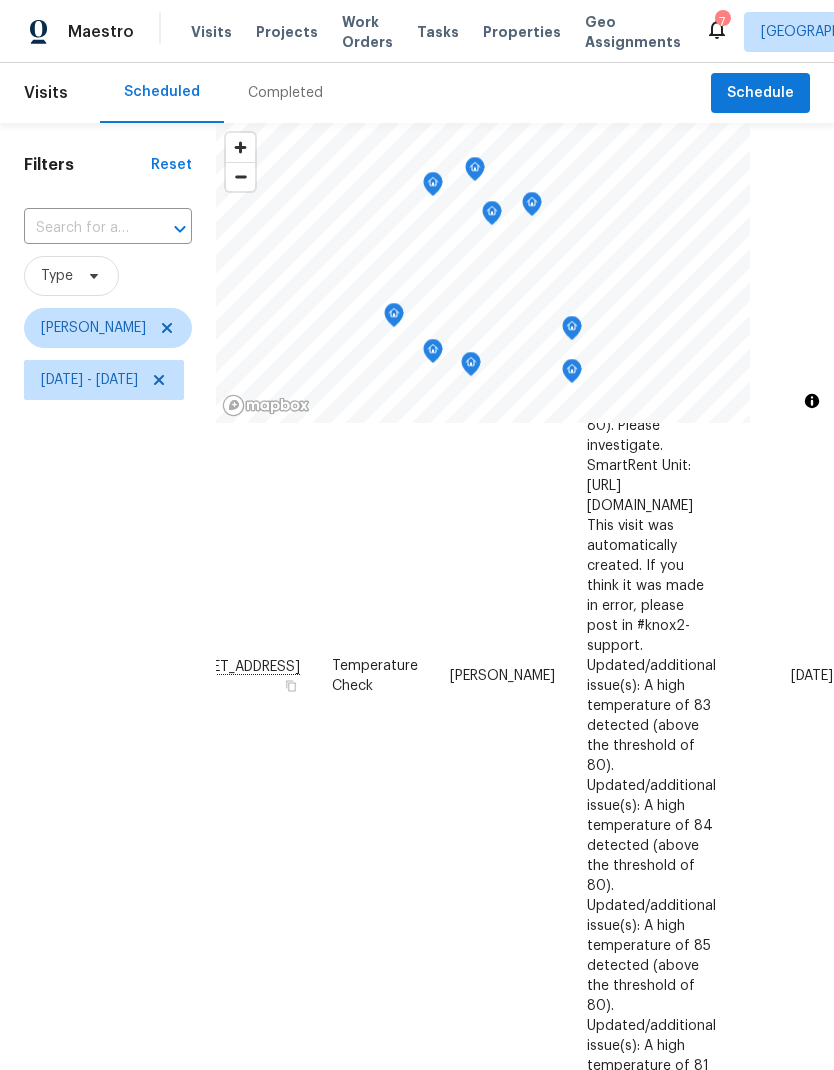 click 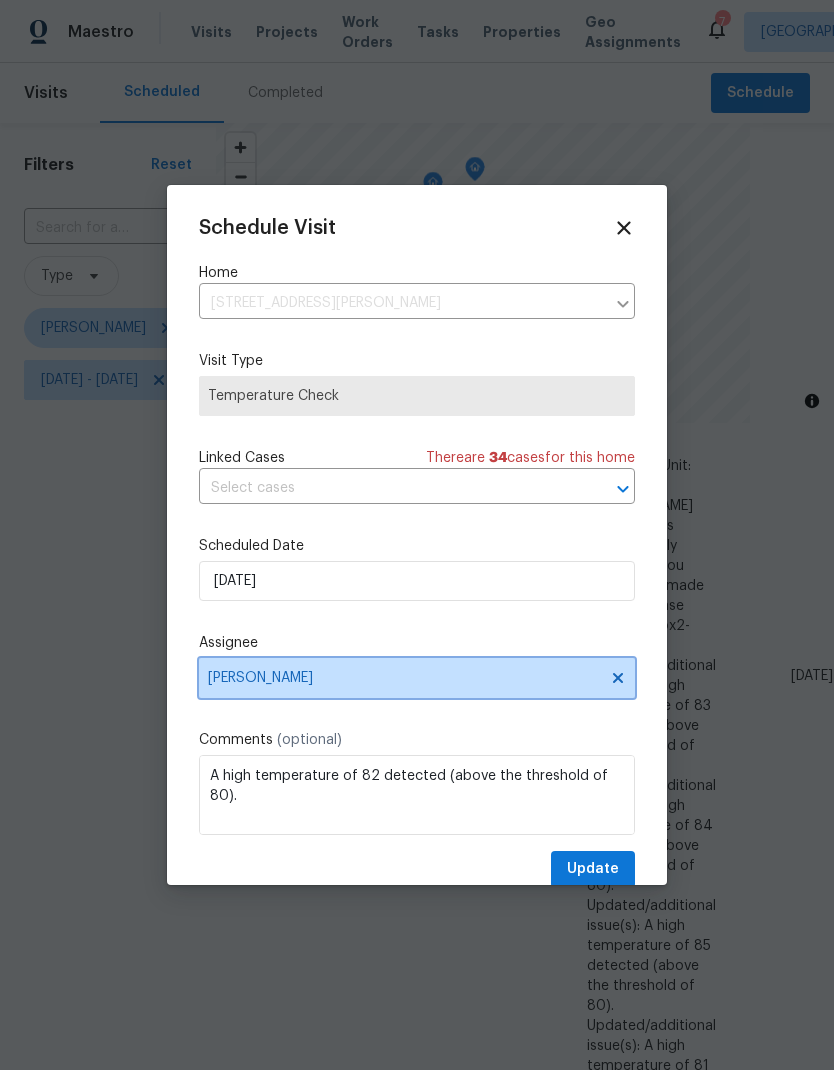 click 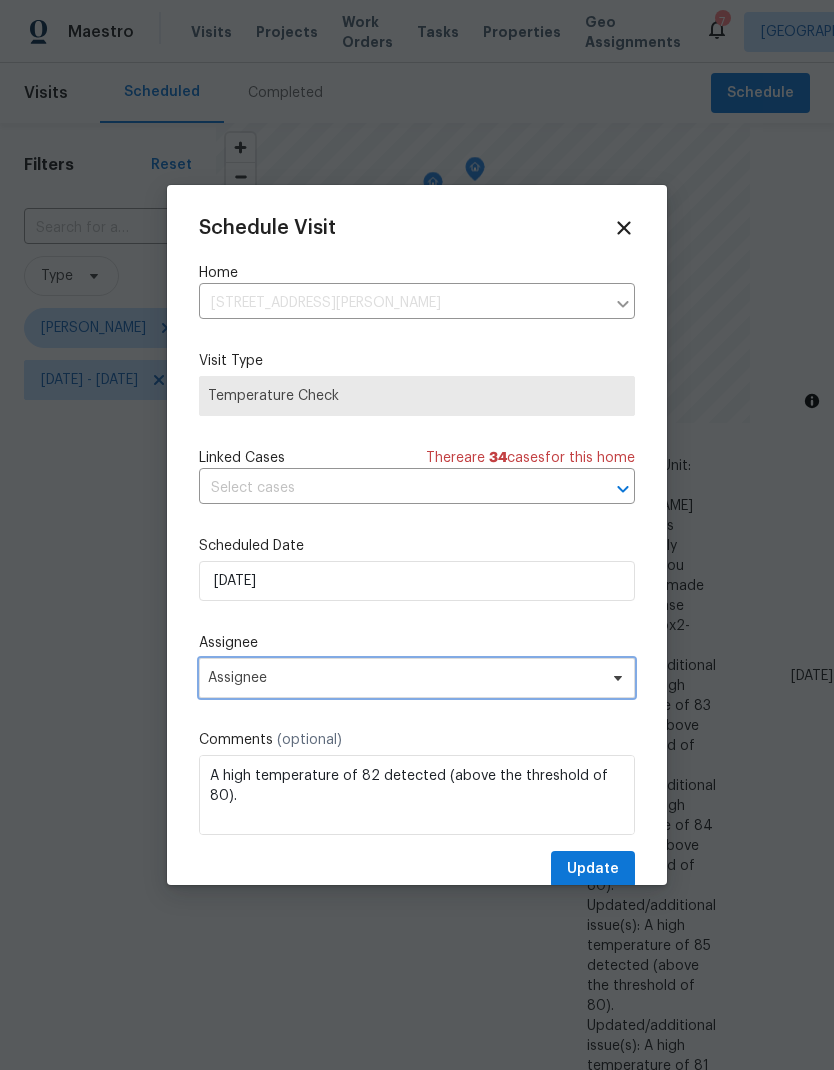 click on "Assignee" at bounding box center (404, 678) 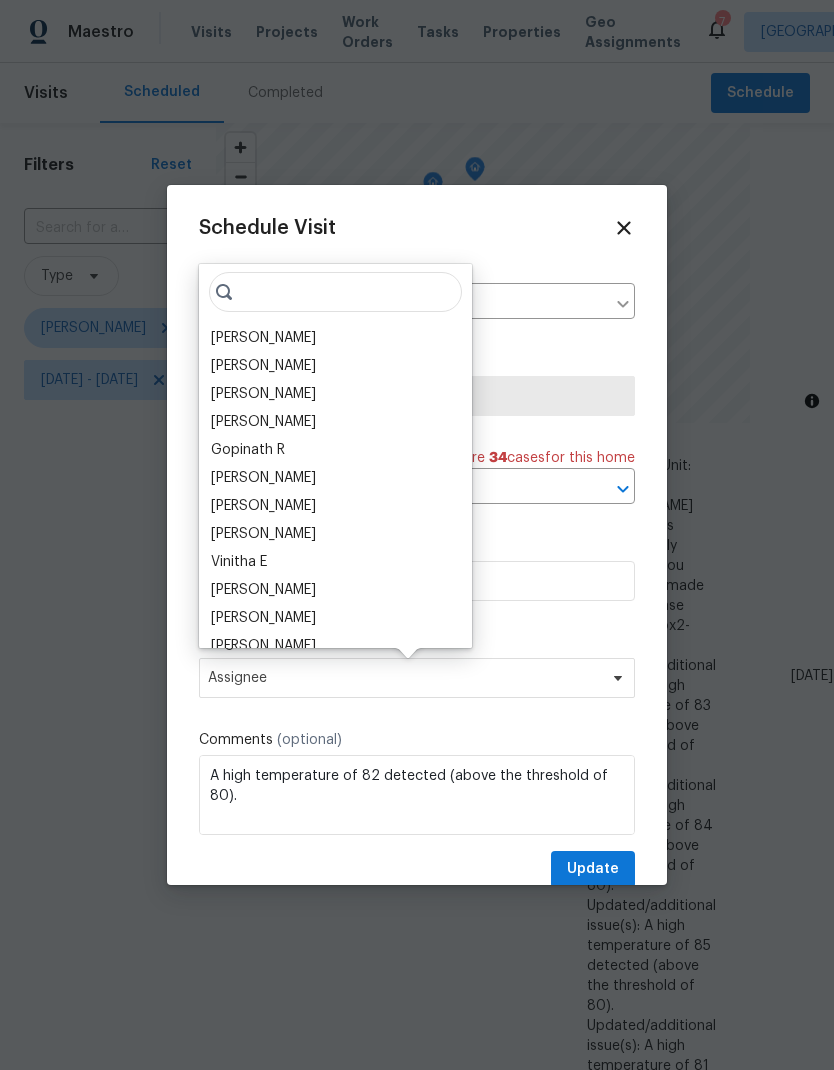 click on "[PERSON_NAME]" at bounding box center [335, 590] 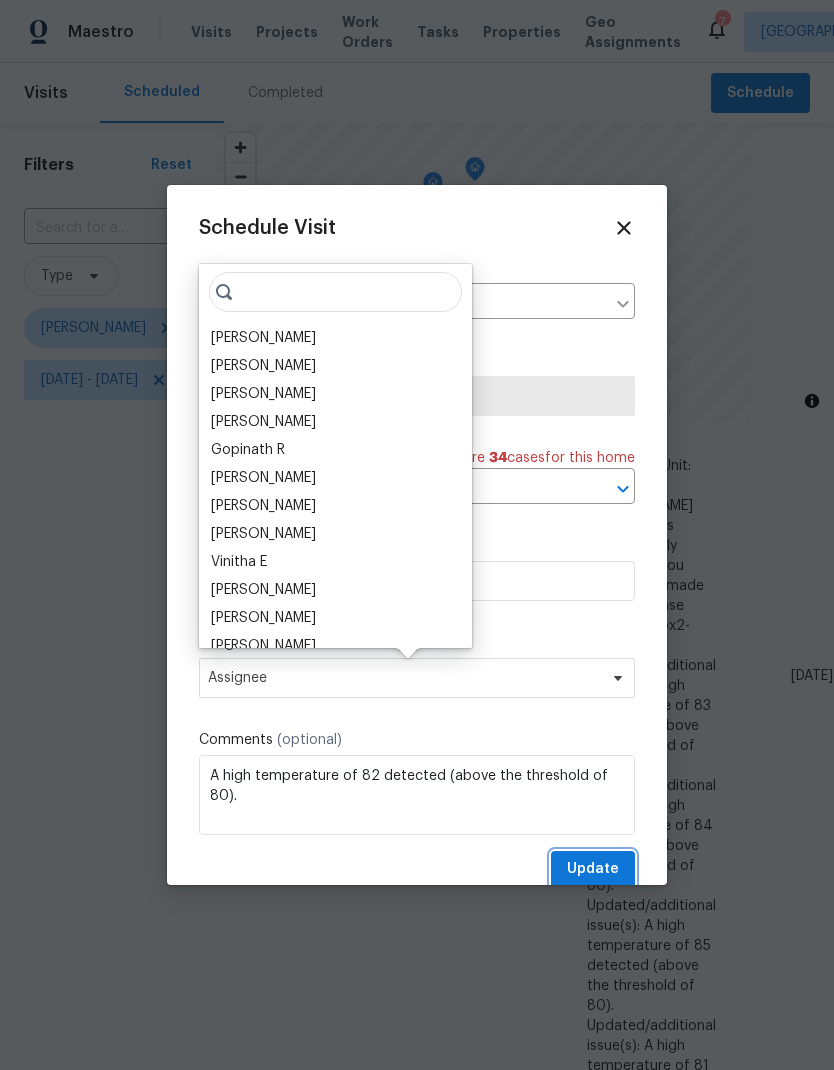 click on "Update" at bounding box center [593, 869] 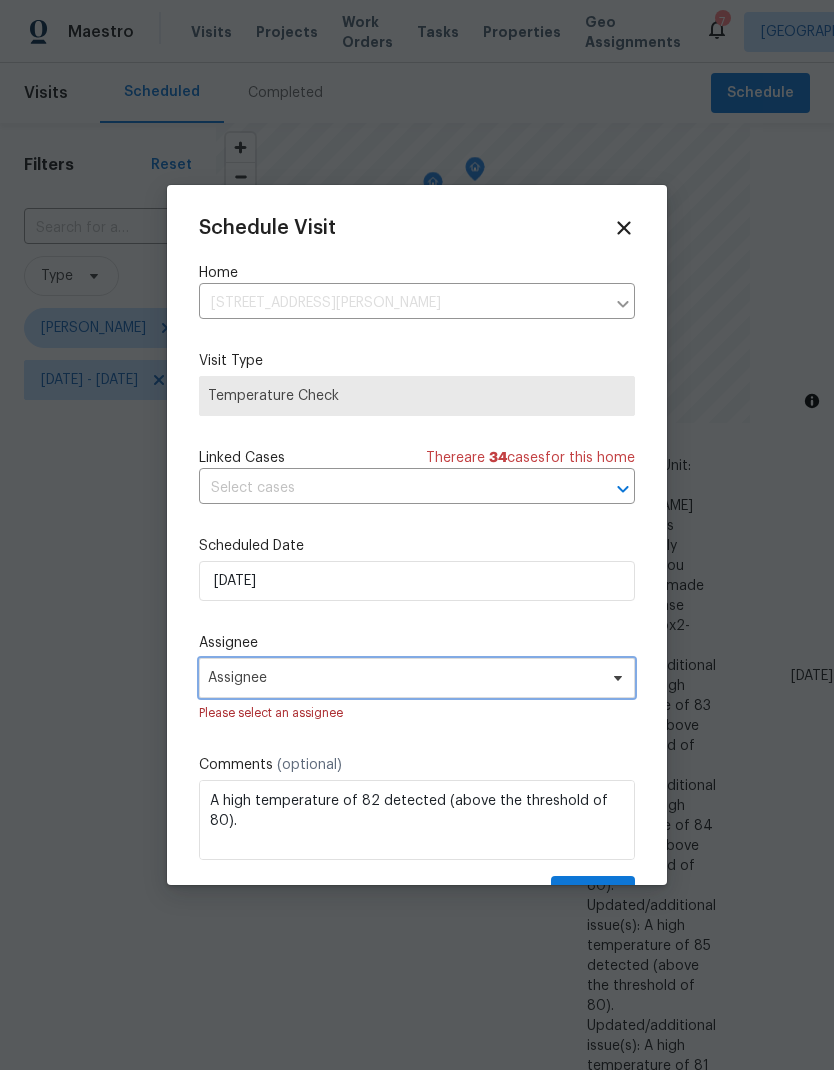 click on "Assignee" at bounding box center [404, 678] 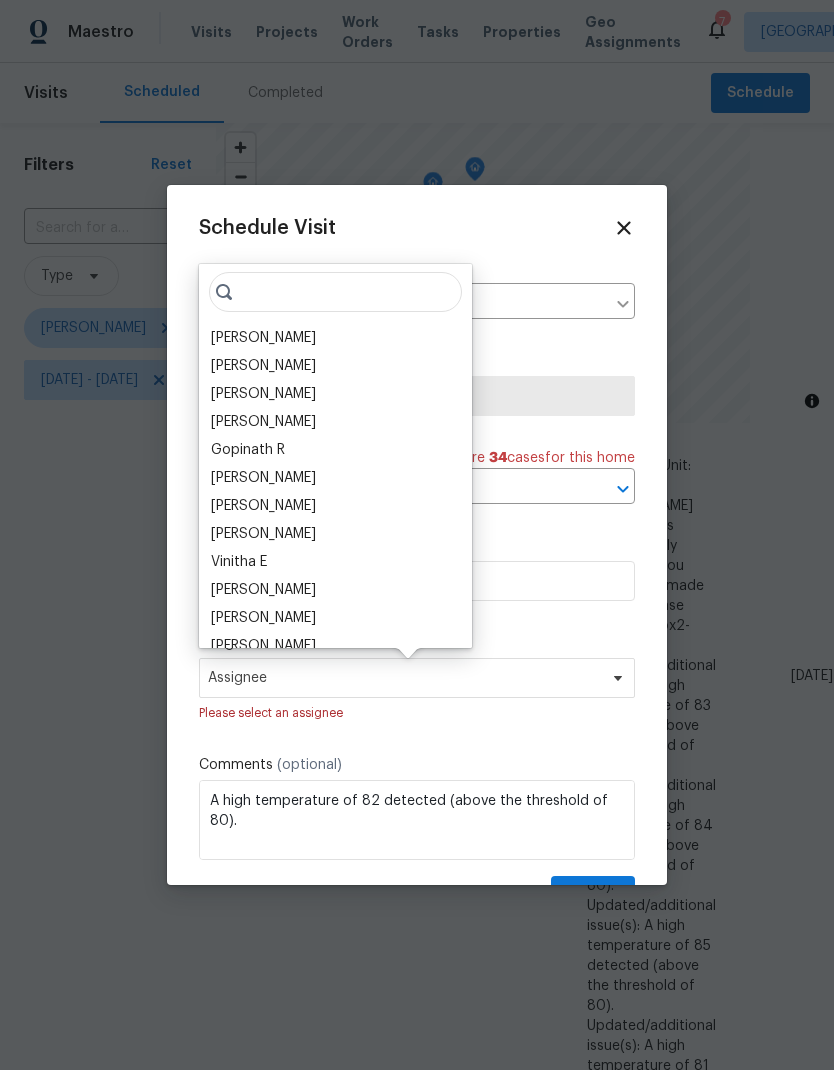 click on "[PERSON_NAME]" at bounding box center [263, 590] 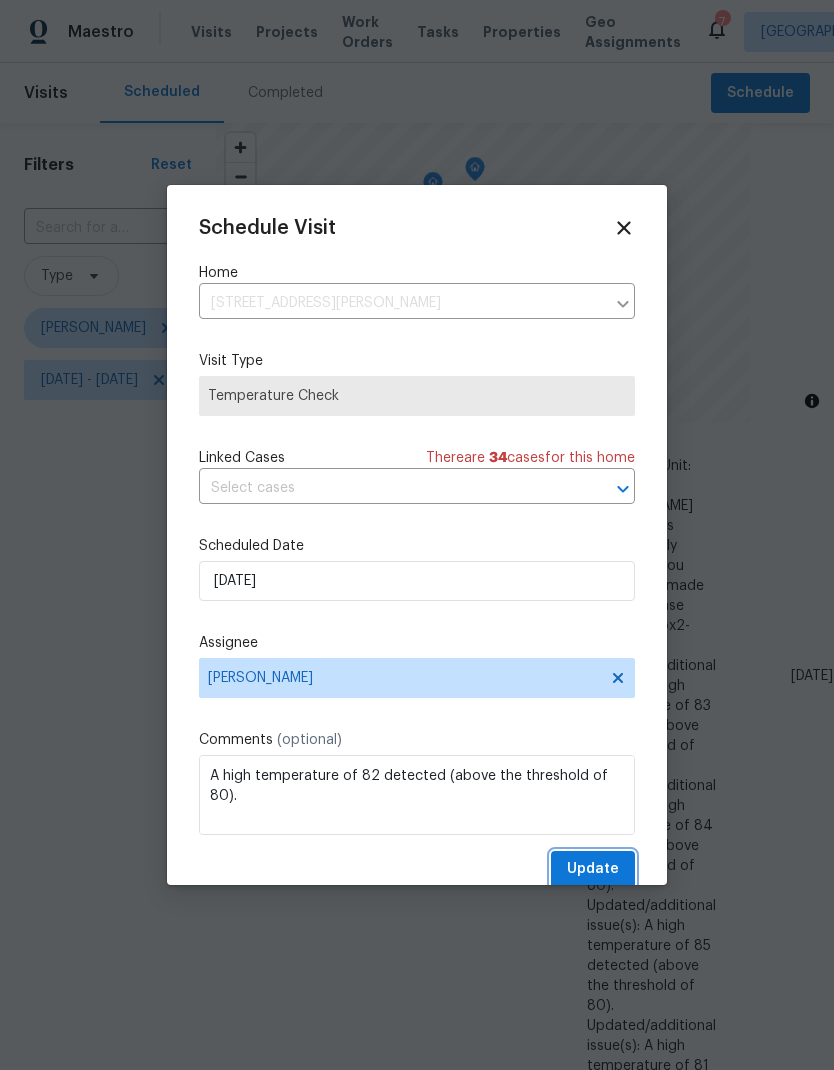 click on "Update" at bounding box center [593, 869] 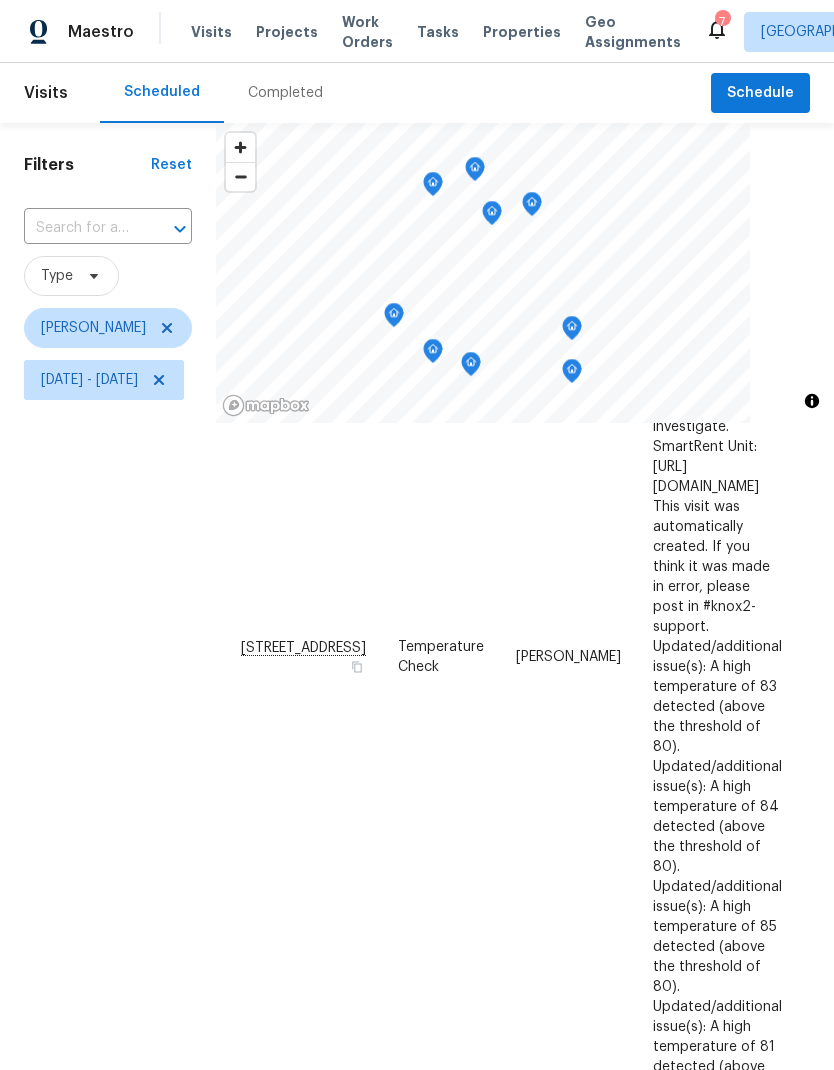 scroll, scrollTop: 356, scrollLeft: 0, axis: vertical 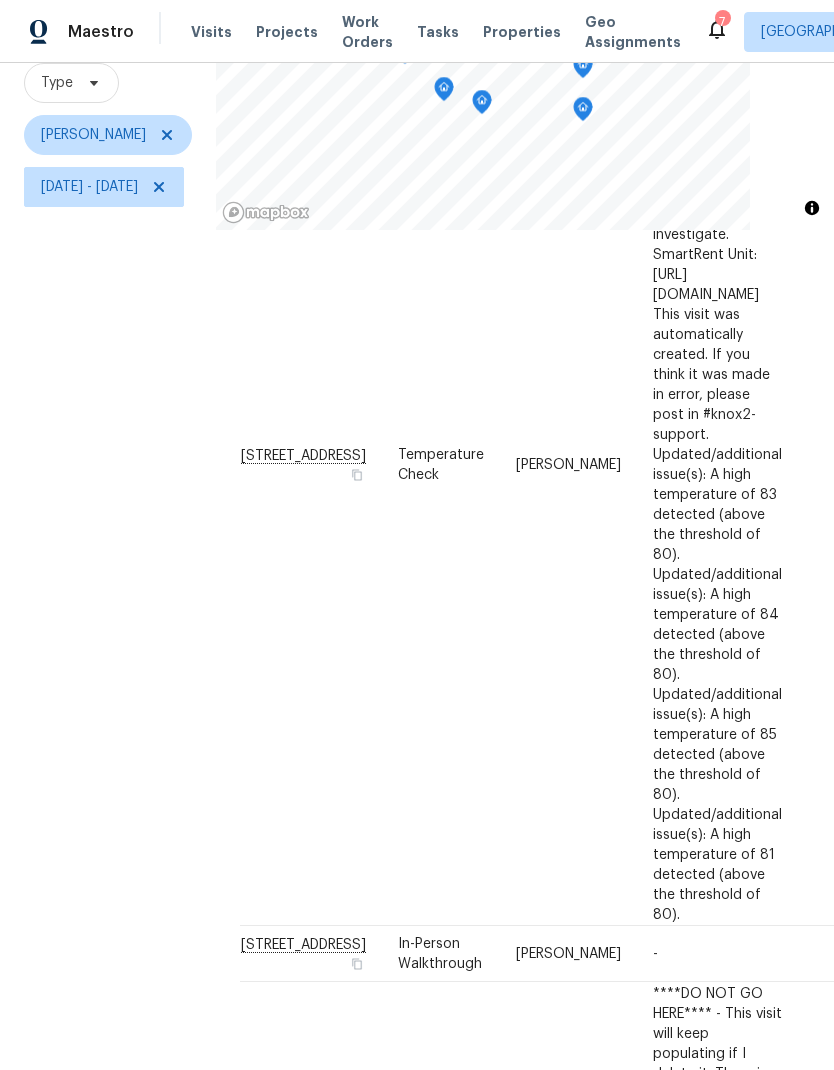click on "[PERSON_NAME] said the earlier the better!" at bounding box center [717, 1808] 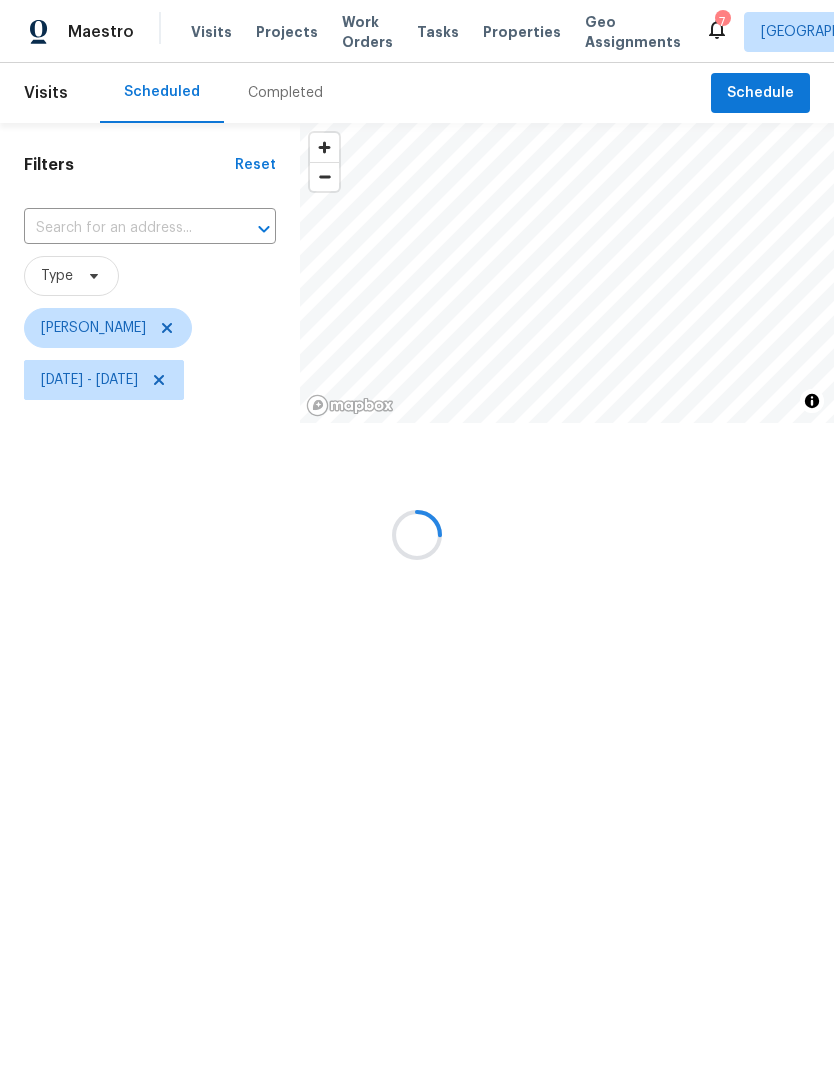 scroll, scrollTop: 0, scrollLeft: 0, axis: both 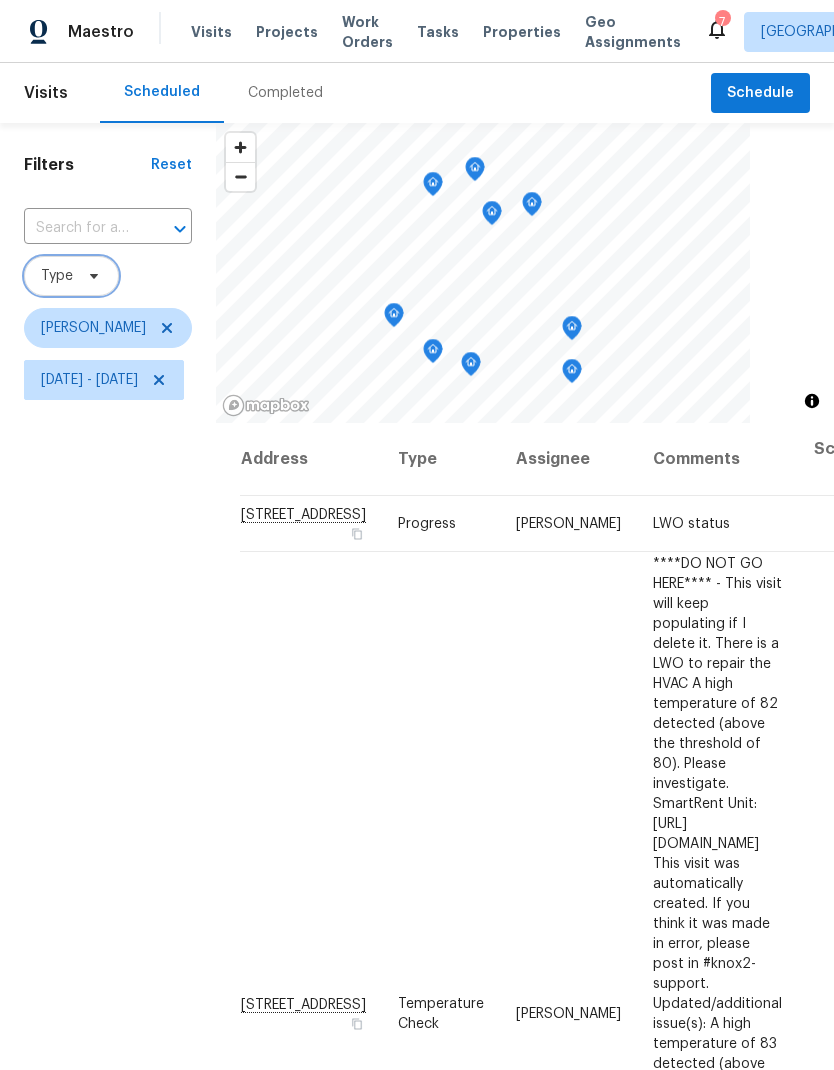 click on "Type" at bounding box center [57, 276] 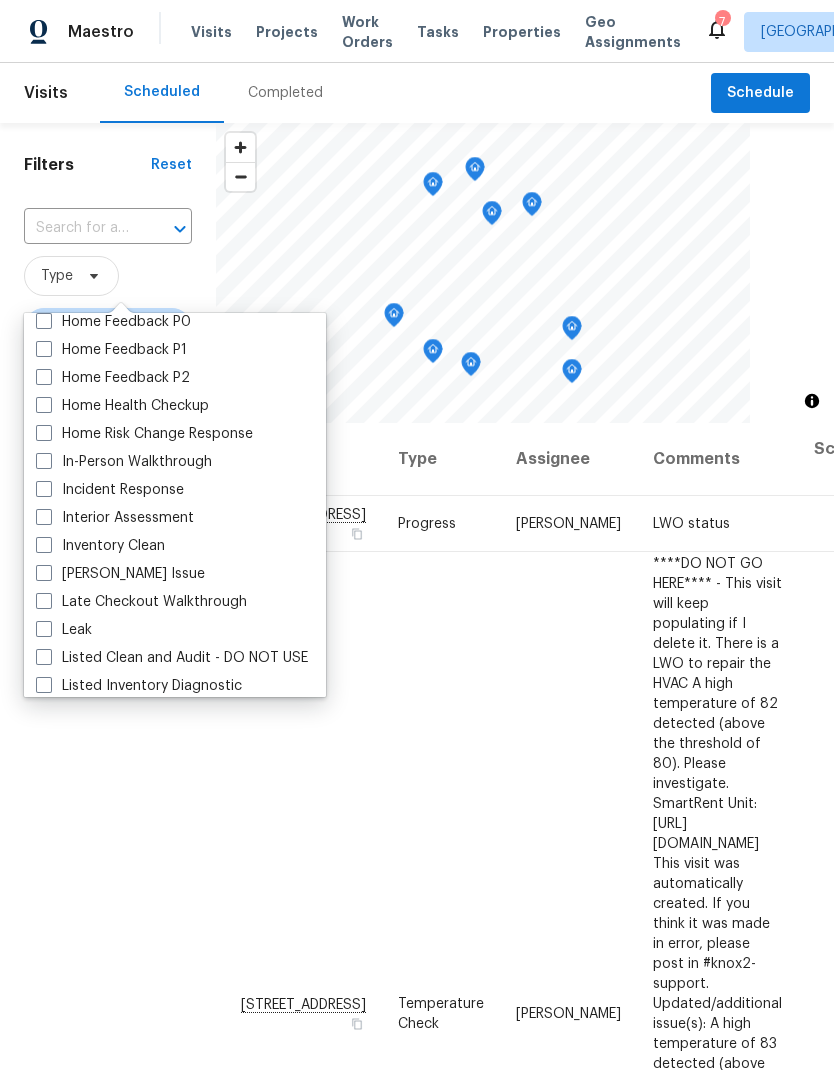 scroll, scrollTop: 651, scrollLeft: 0, axis: vertical 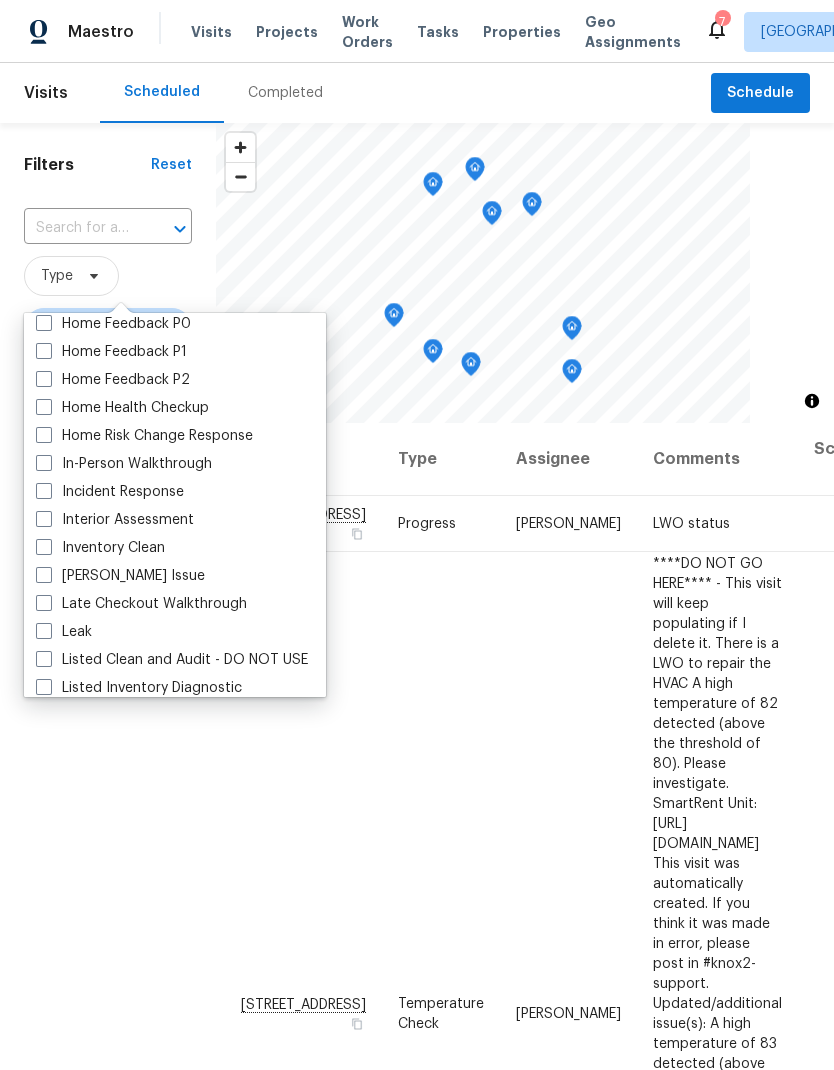 click on "In-Person Walkthrough" at bounding box center (124, 464) 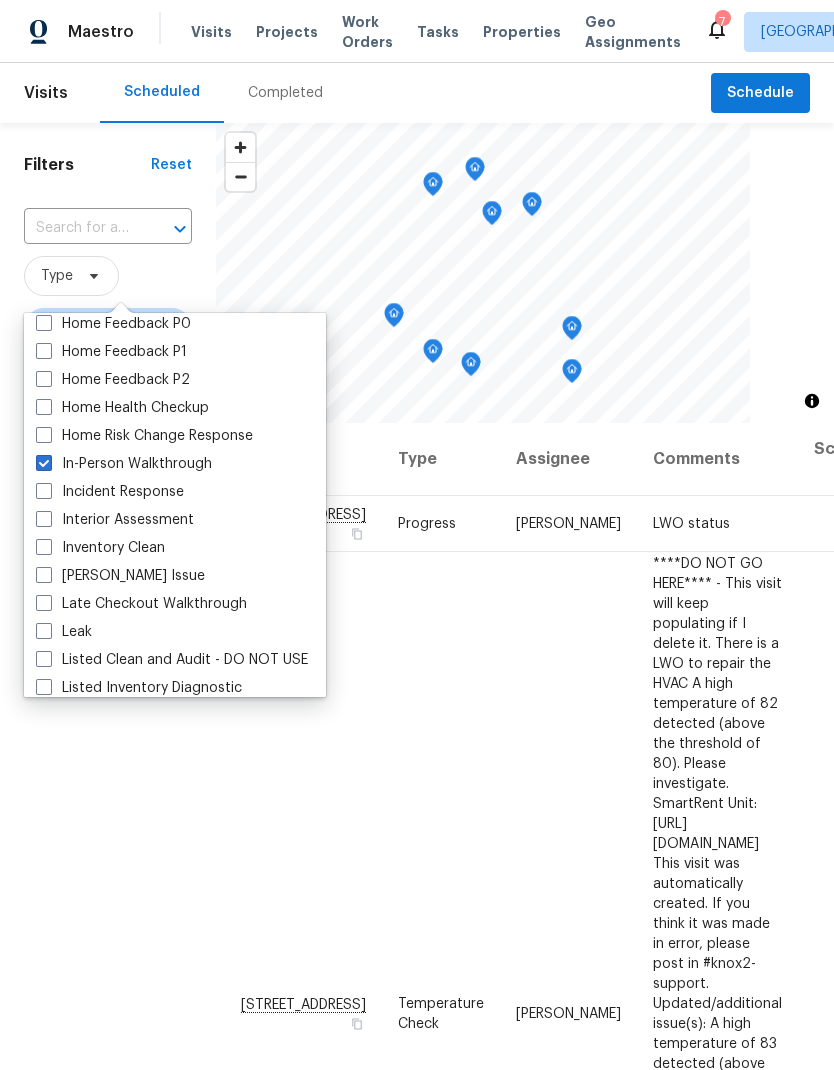 checkbox on "true" 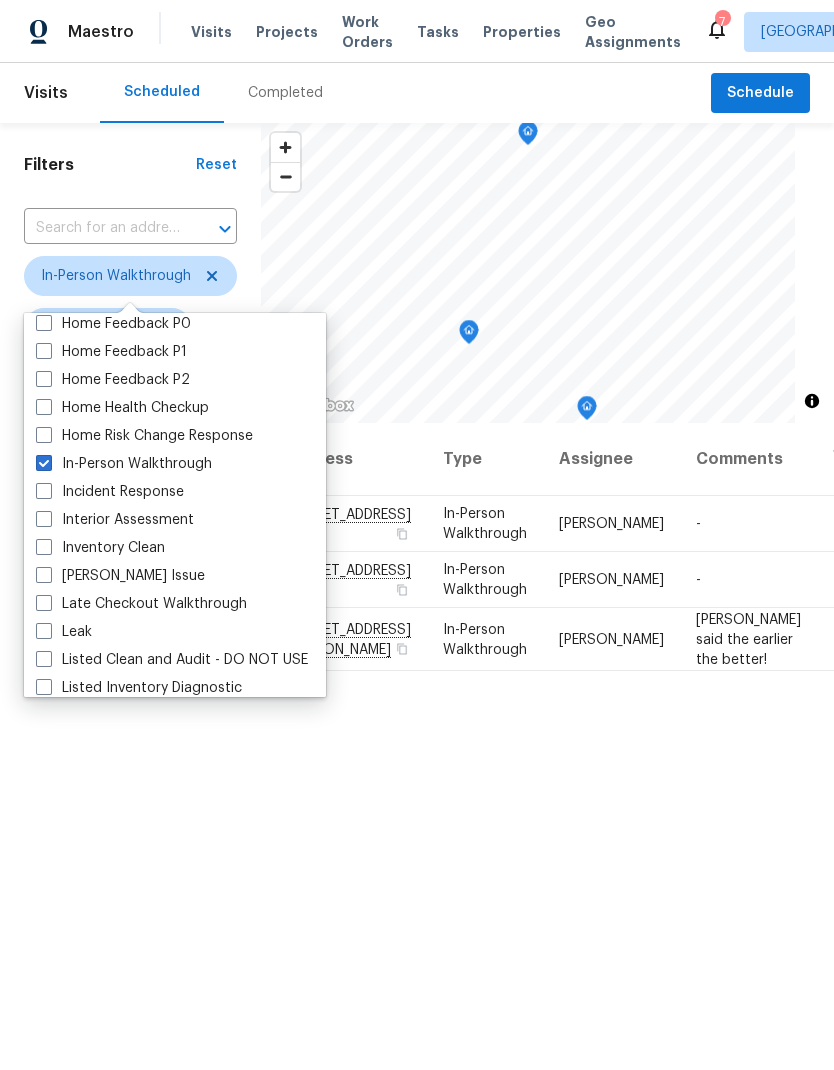 click on "Filters Reset ​ In-Person Walkthrough Keith Hollingsworth Fri, Jul 18 - Fri, Jul 18" at bounding box center [130, 701] 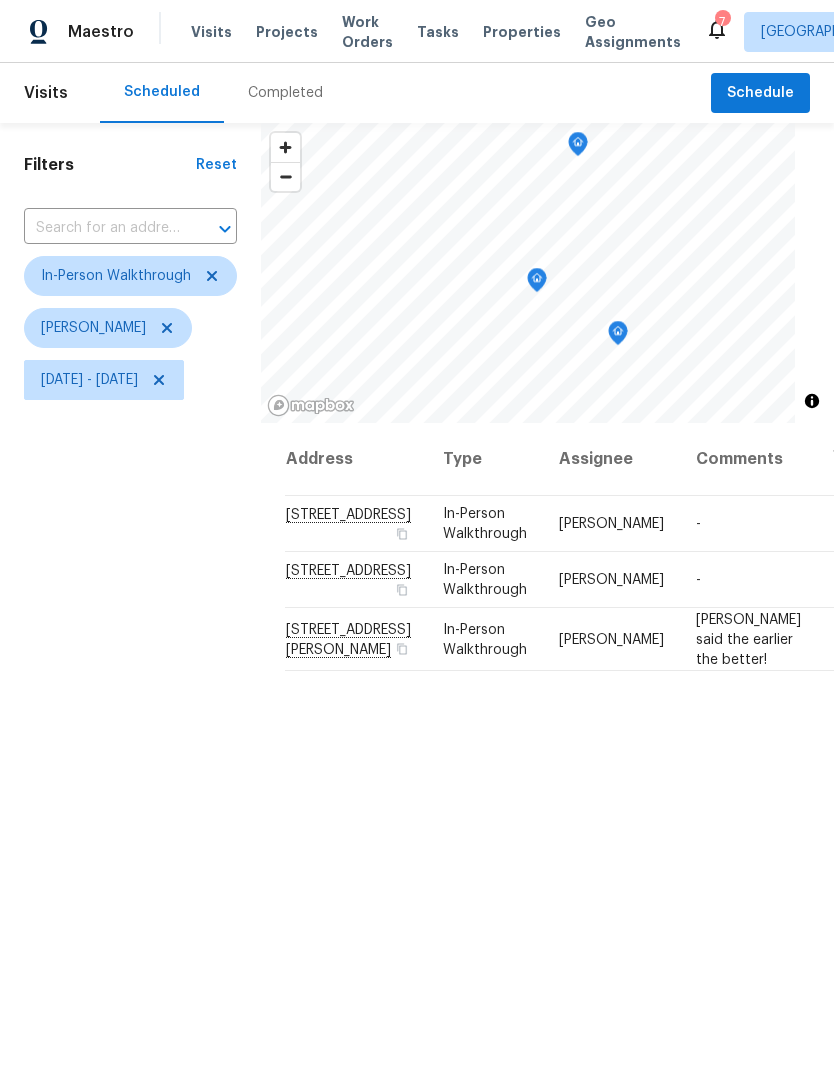 click 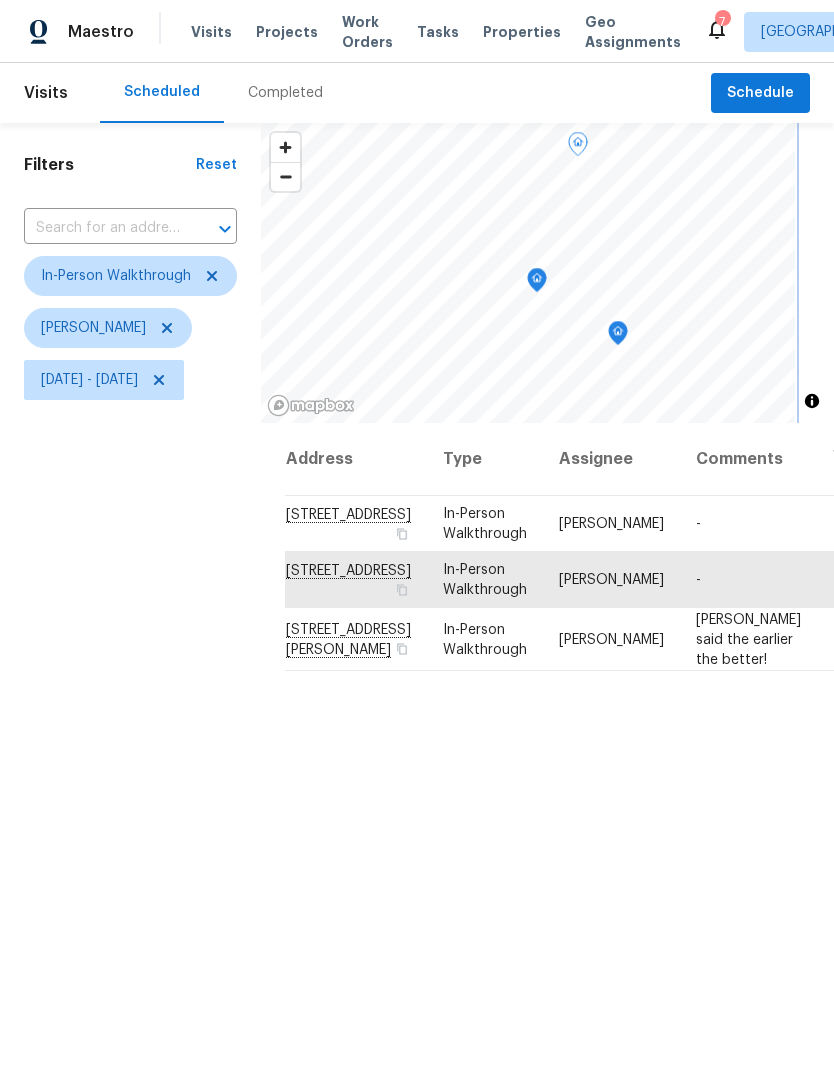 click 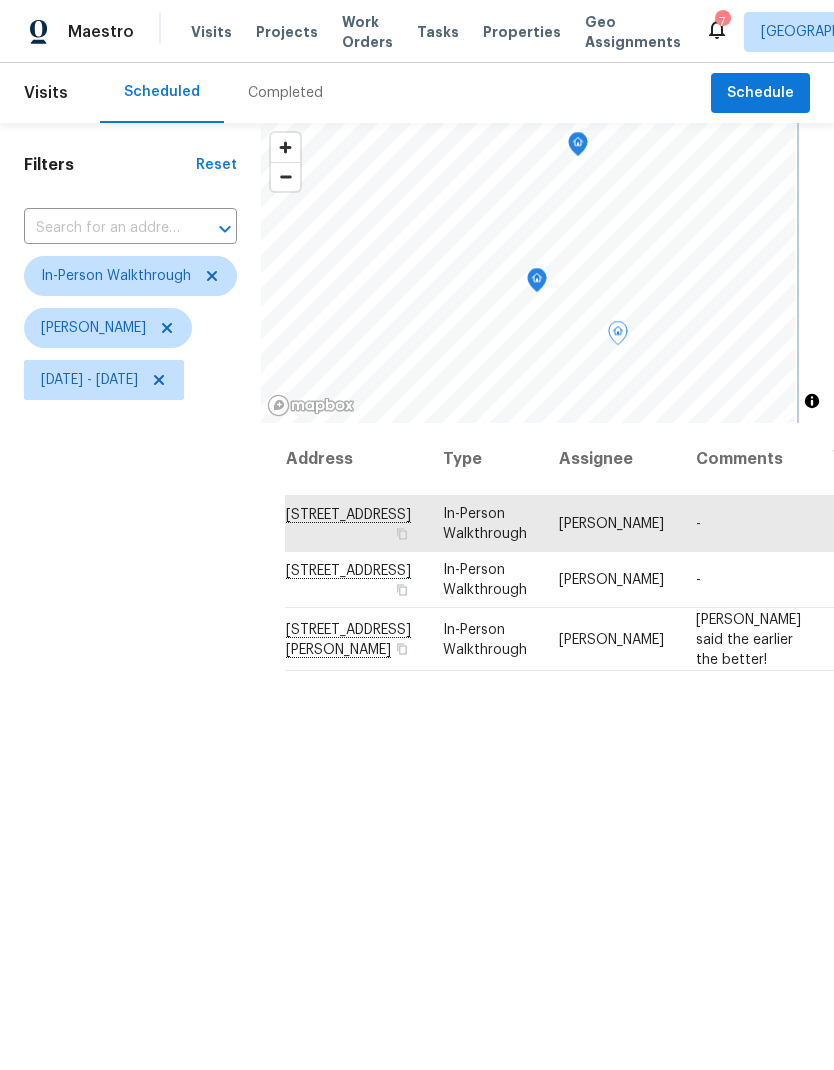 click 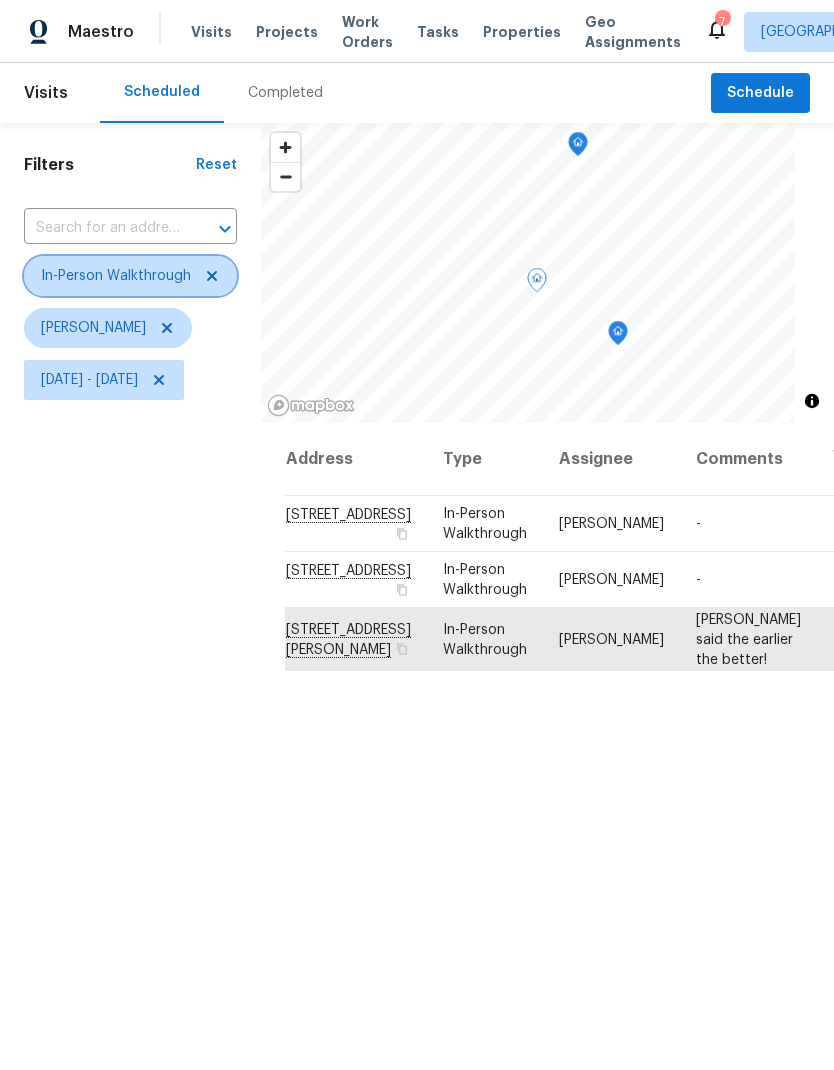 click 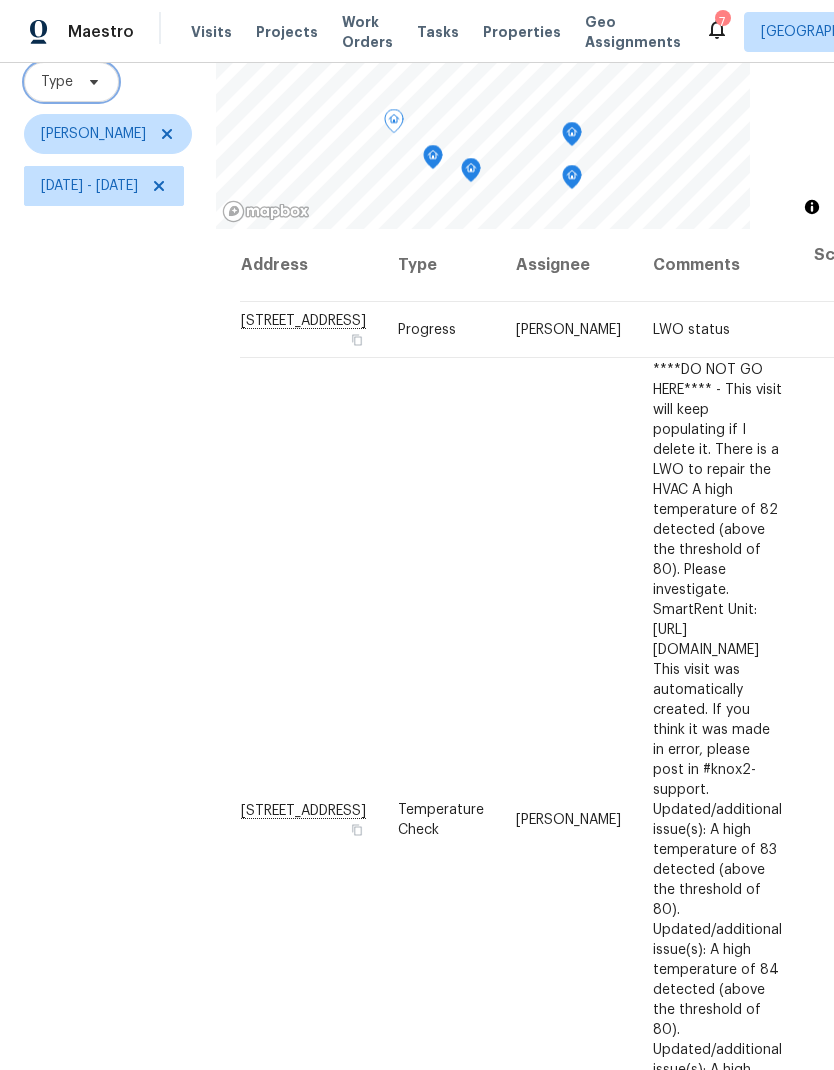 scroll, scrollTop: 193, scrollLeft: 0, axis: vertical 